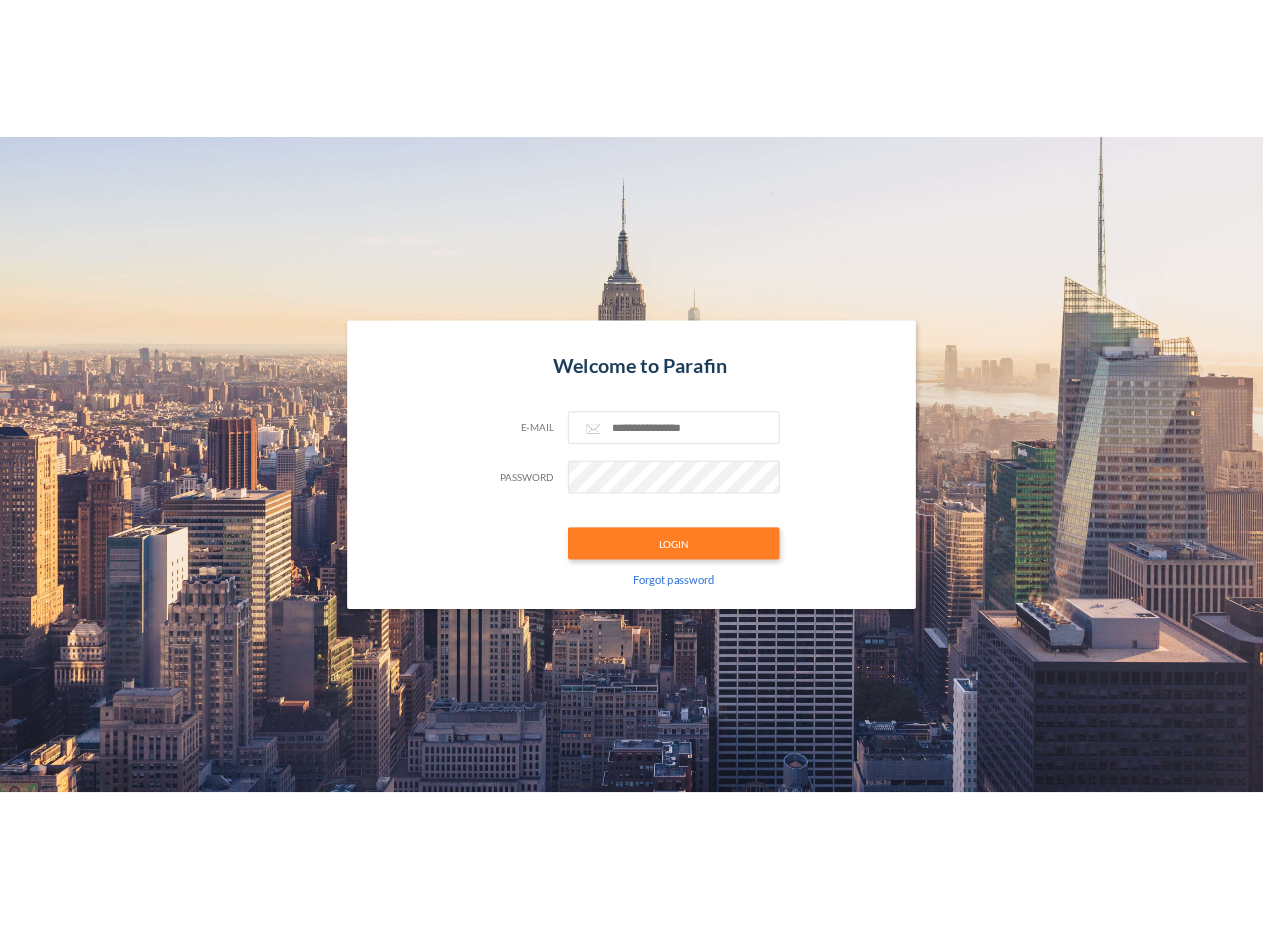 scroll, scrollTop: 0, scrollLeft: 0, axis: both 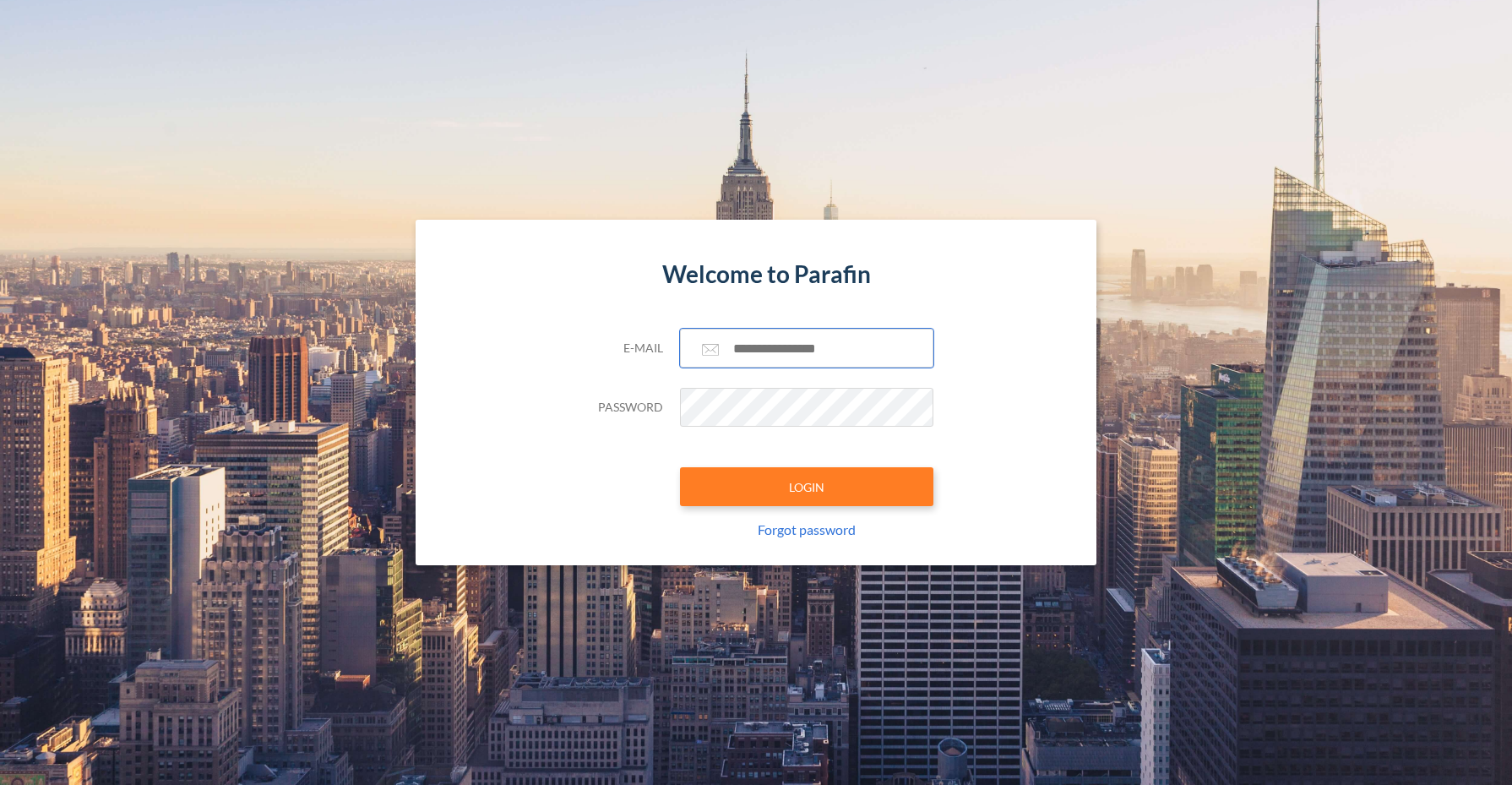 click at bounding box center (807, 348) 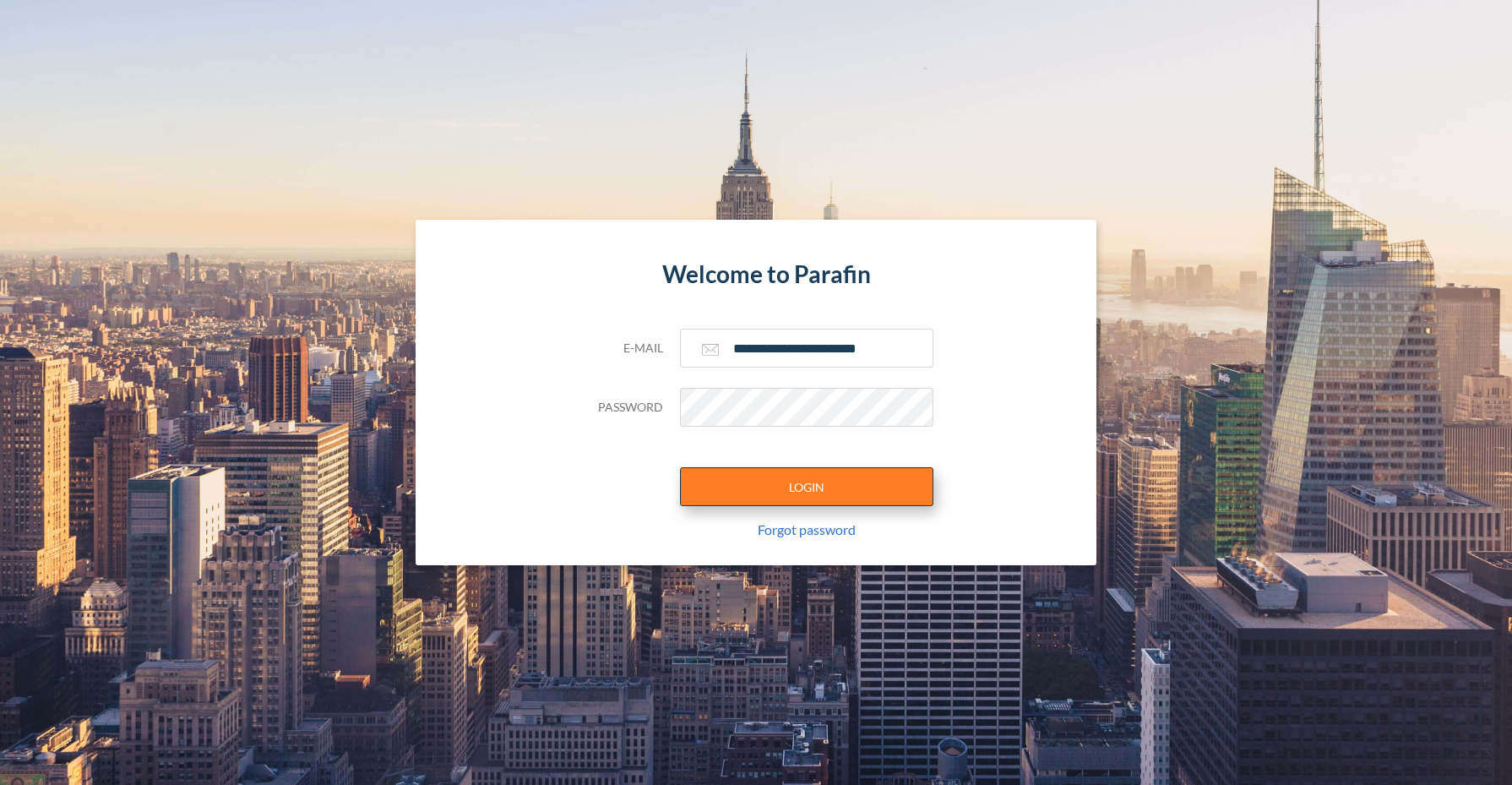 click on "LOGIN" at bounding box center (807, 487) 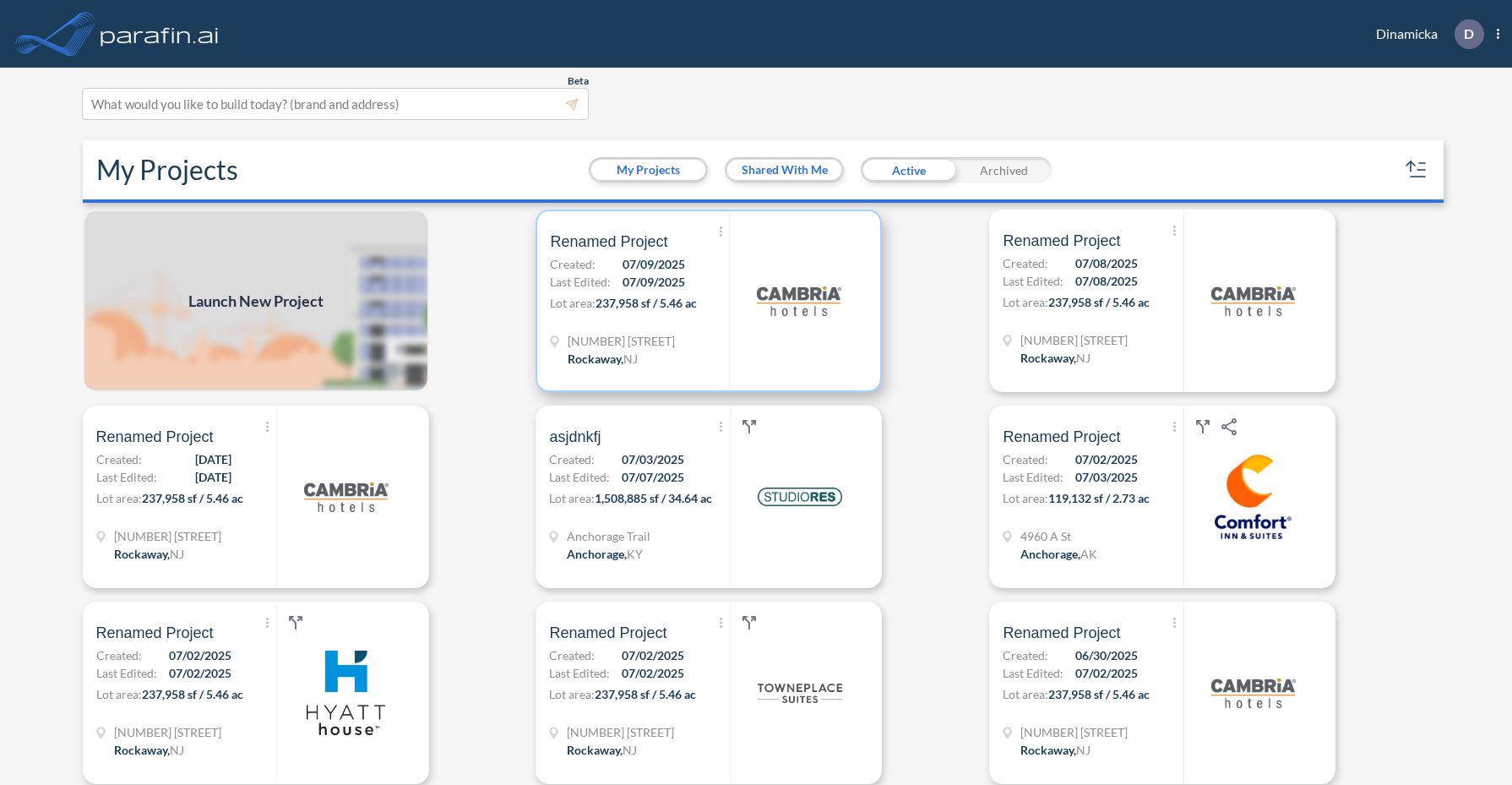 click at bounding box center (799, 301) 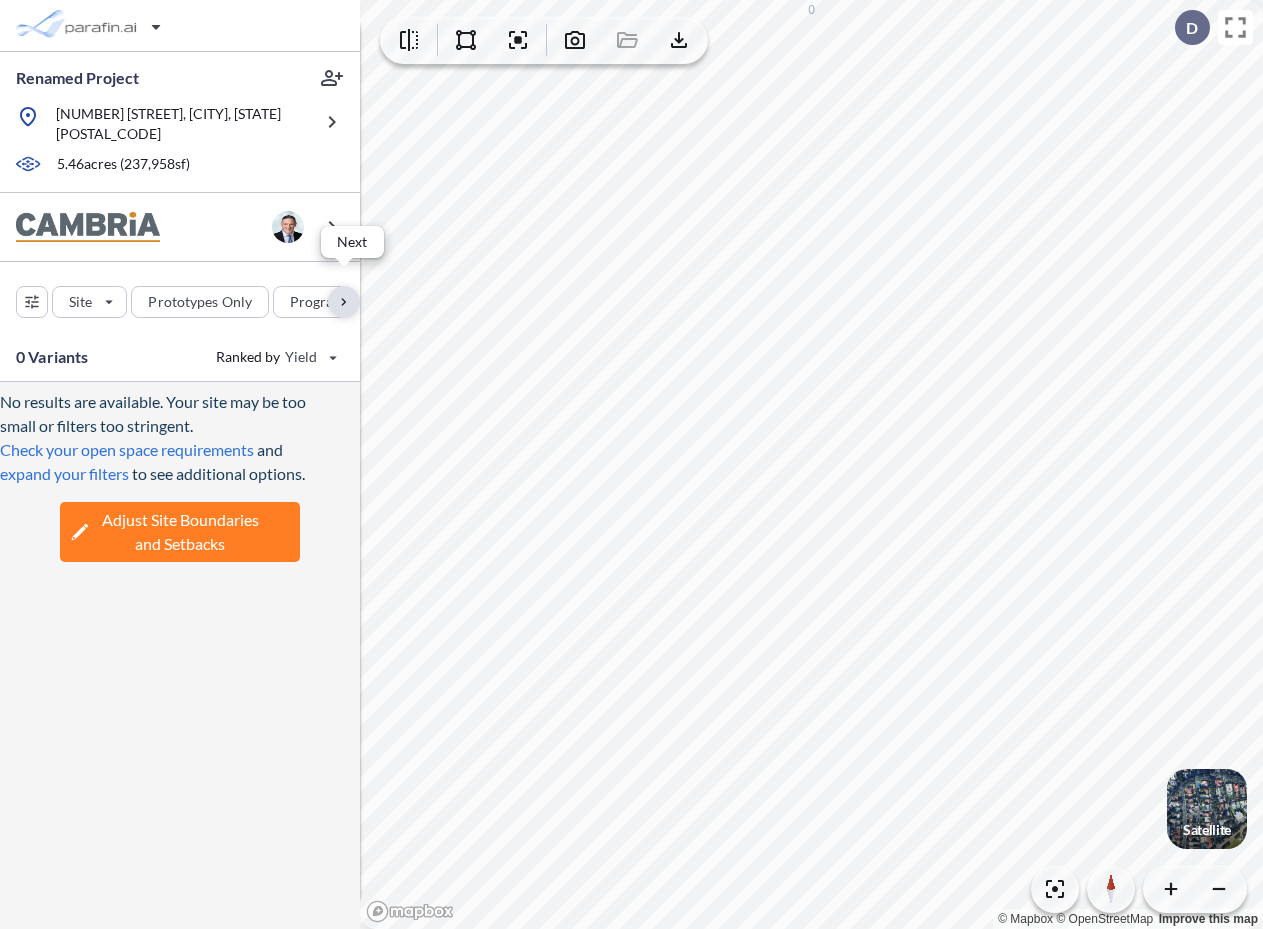 click at bounding box center (344, 302) 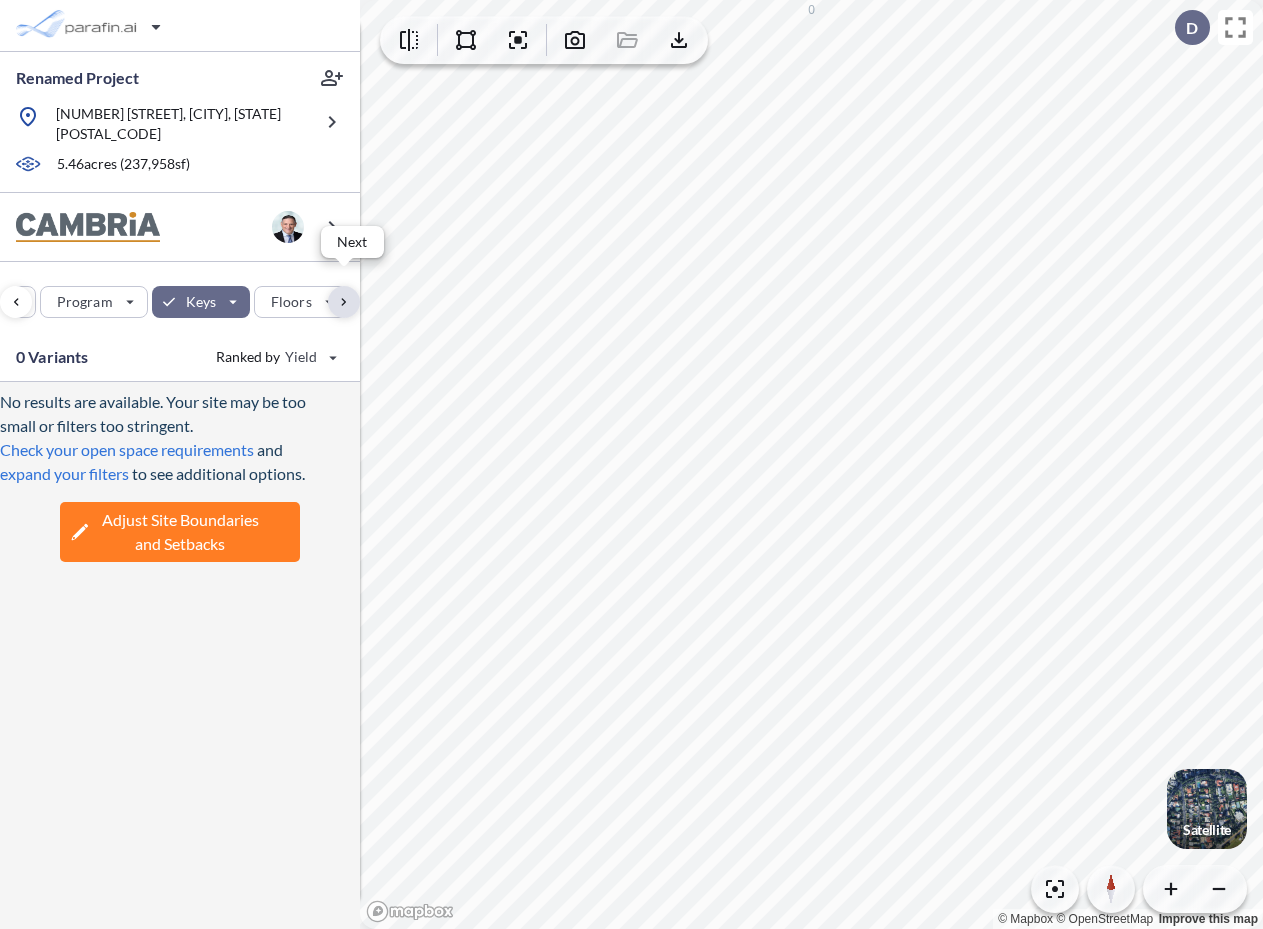 scroll, scrollTop: 0, scrollLeft: 244, axis: horizontal 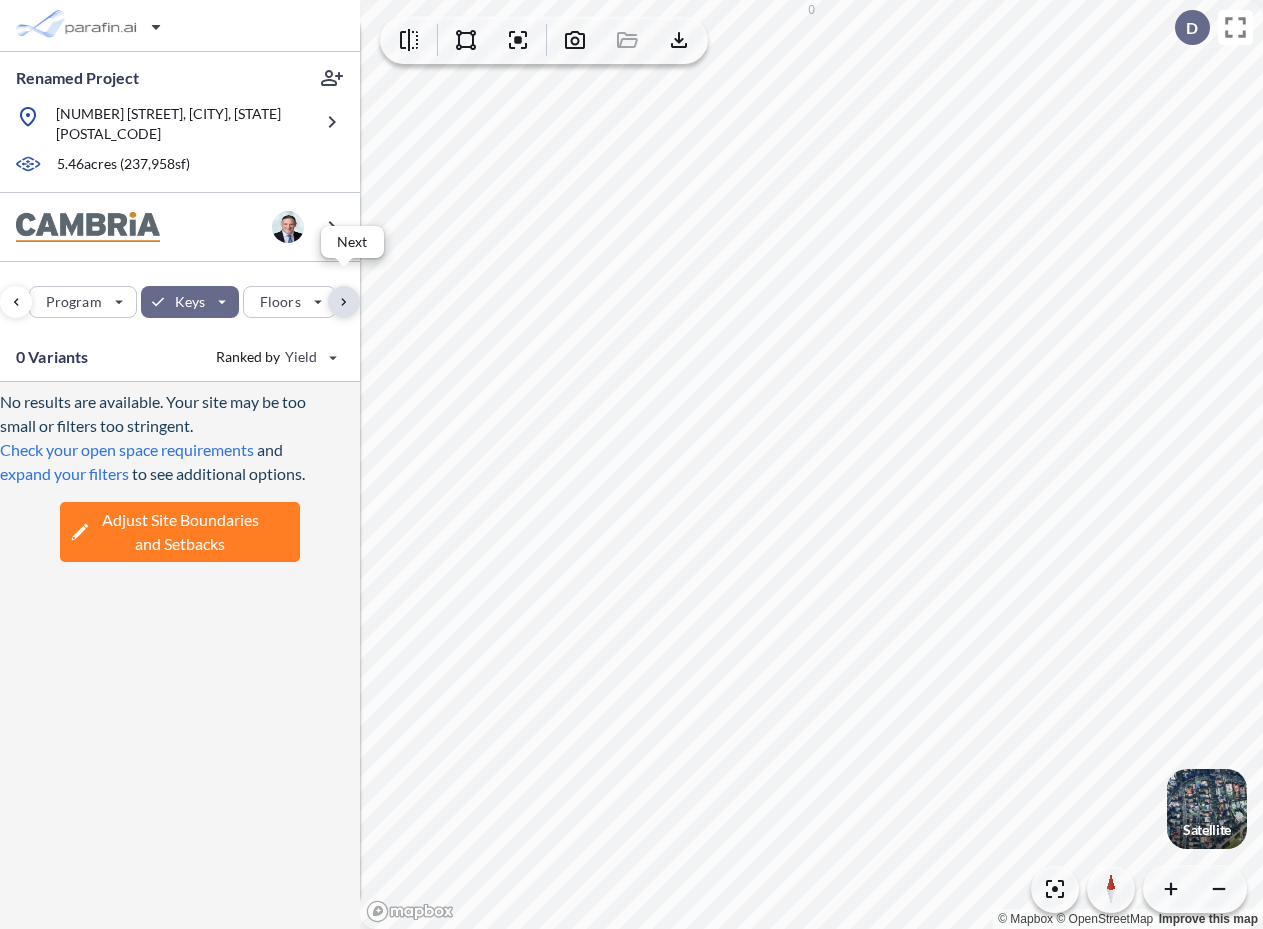 click at bounding box center [344, 302] 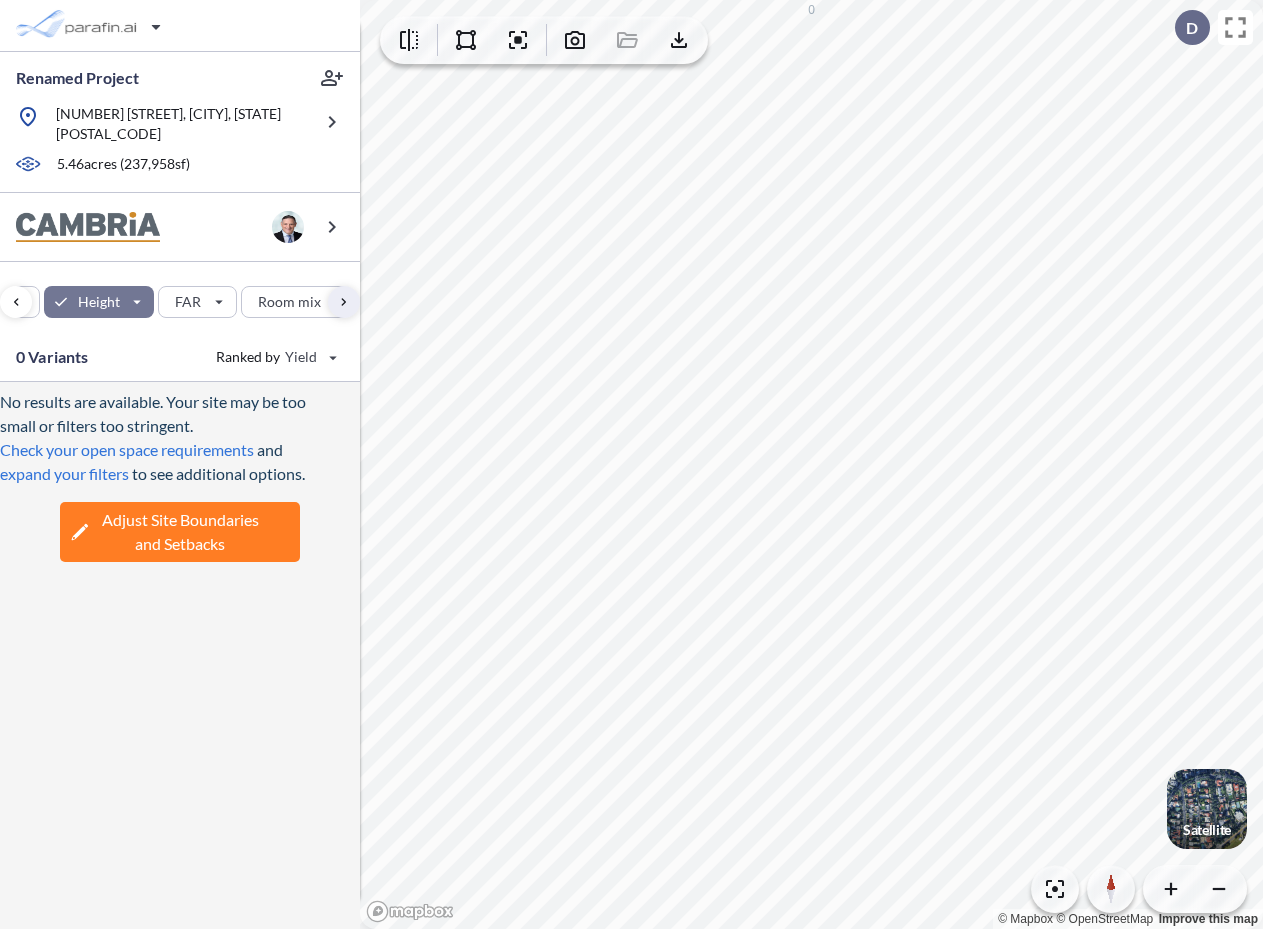 click at bounding box center [99, 302] 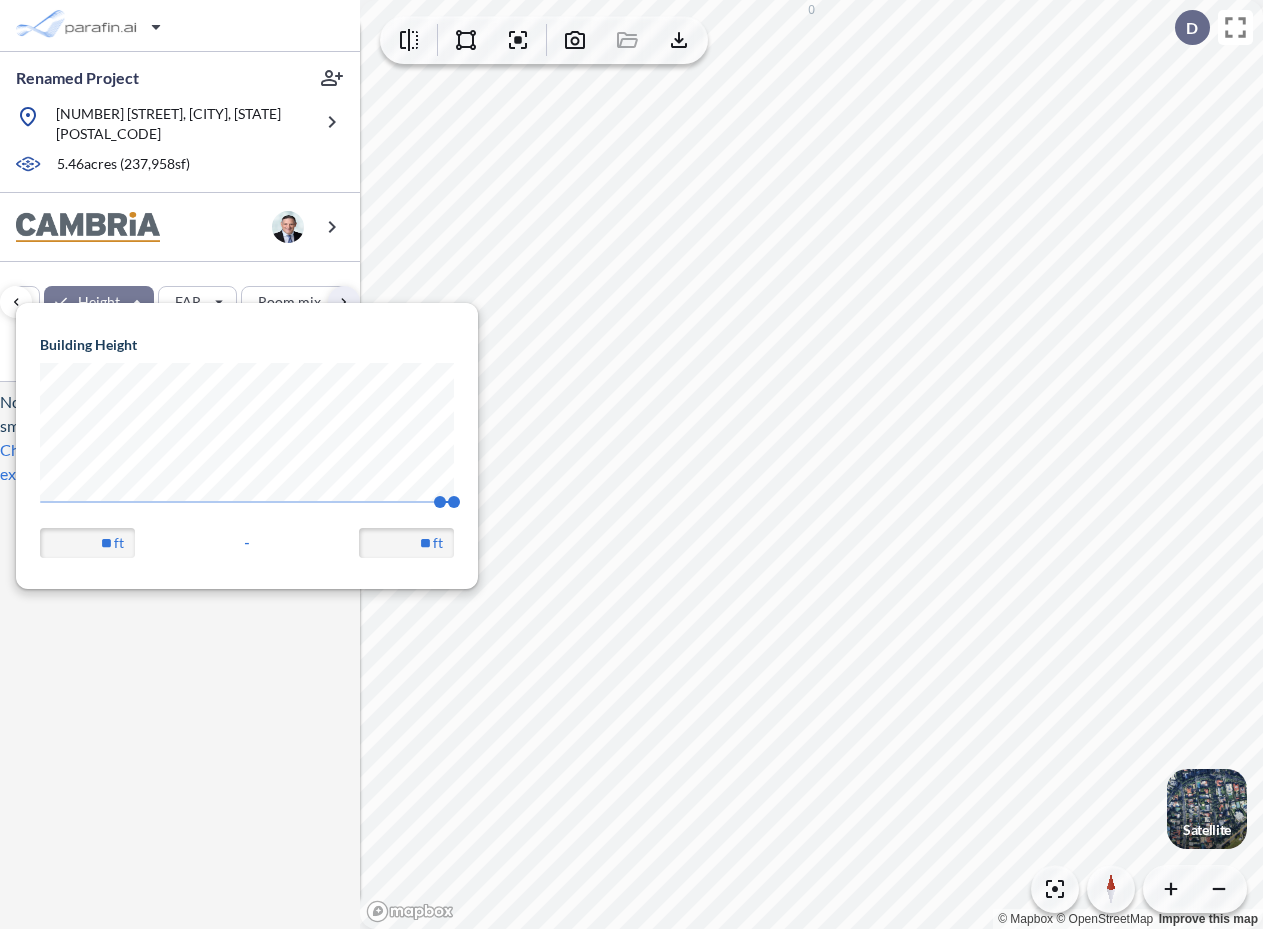 scroll, scrollTop: 999715, scrollLeft: 999538, axis: both 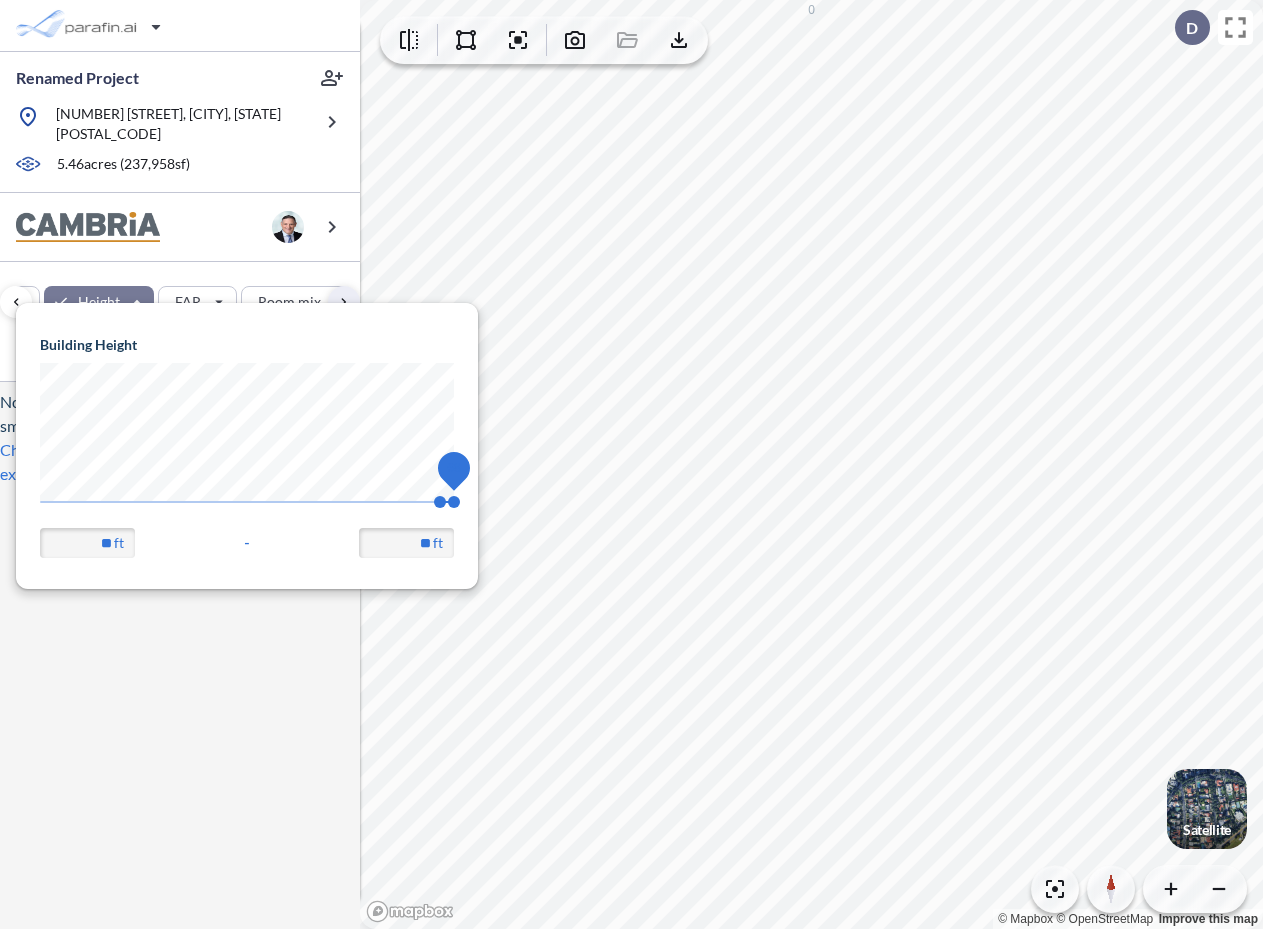 click on "Renamed Project 321 Mt Hope Ave, Rockaway, NJ 07866 5.46  acres ( 237,958  sf) Site Prototypes Only Program Keys Floors Height FAR Room mix Budget 0 Variants Ranked by   Yield No results are available. Your site may be too small or filters too stringent. Check your open space requirements   and   expand your filters   to see additional options. Adjust Site Boundaries and Setbacks View Floorplans Variant  # Saved files No files Export Edit Assumptions Site Summary 0   spaces 0.0   spaces/key Total Site 0 sf 0  spaces 0.0  spaces/key Building 0 sf NaN % Hardscape (parking) 0 sf NaN % Open Space 0 sf NaN % Total Site 0 sf ( 0 acres ) Building Summary 0   floors 0   ft   height Max Height 0 ft Floors 0 Max Length - Max Depth - Floor Area Ratio 0.00 Guestrooms 0   keys Total Keys 0 Keys % Total 0 0.0% Building Program 0   gsf -   Area % Development Budget   Total Budget /key Guestrooms Revenue   Revenue RevPAR Net Operating Income   /key Investment Returns 0%   yield /key Satellite D Log out," at bounding box center (631, 464) 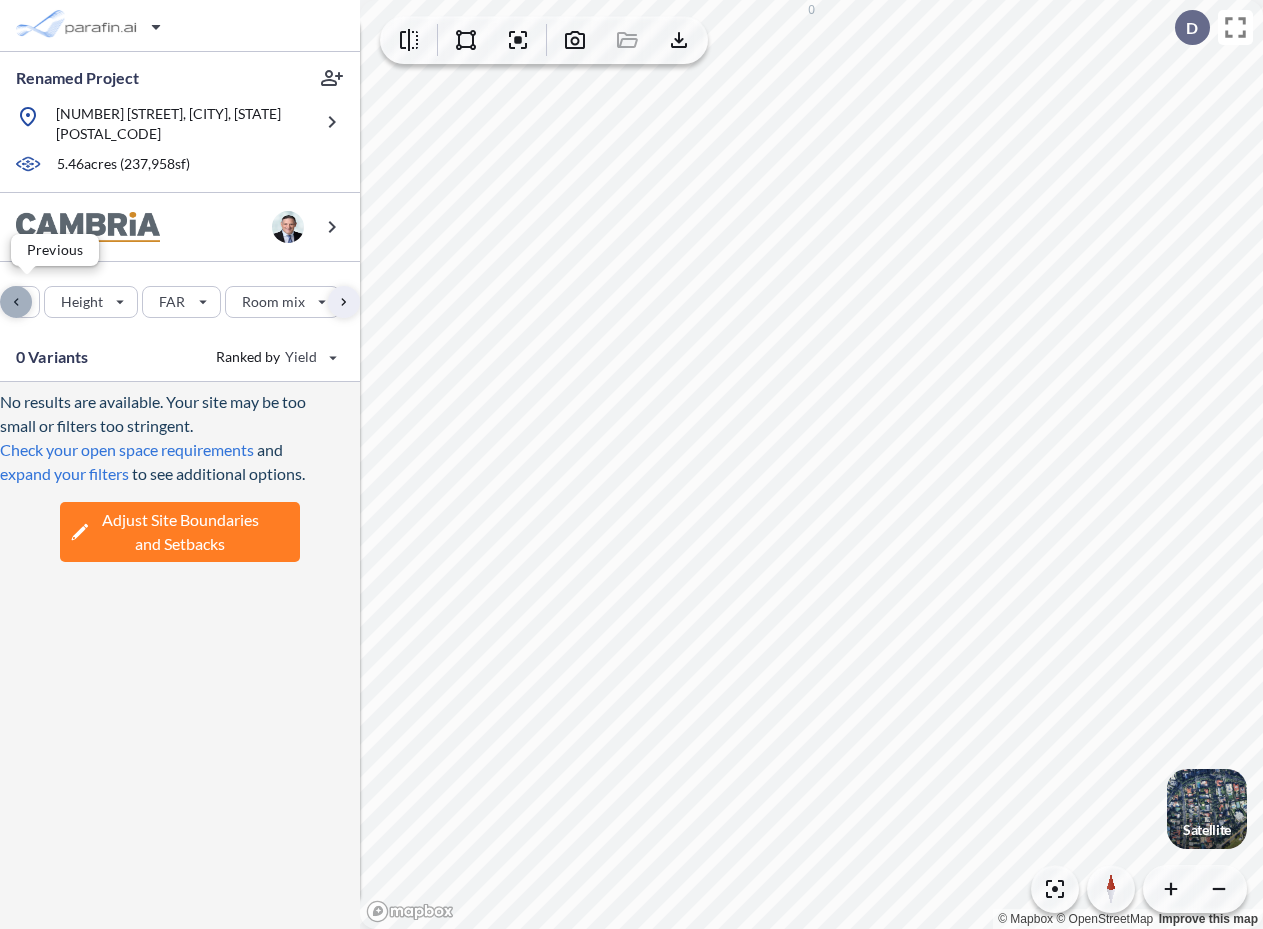 click at bounding box center [16, 302] 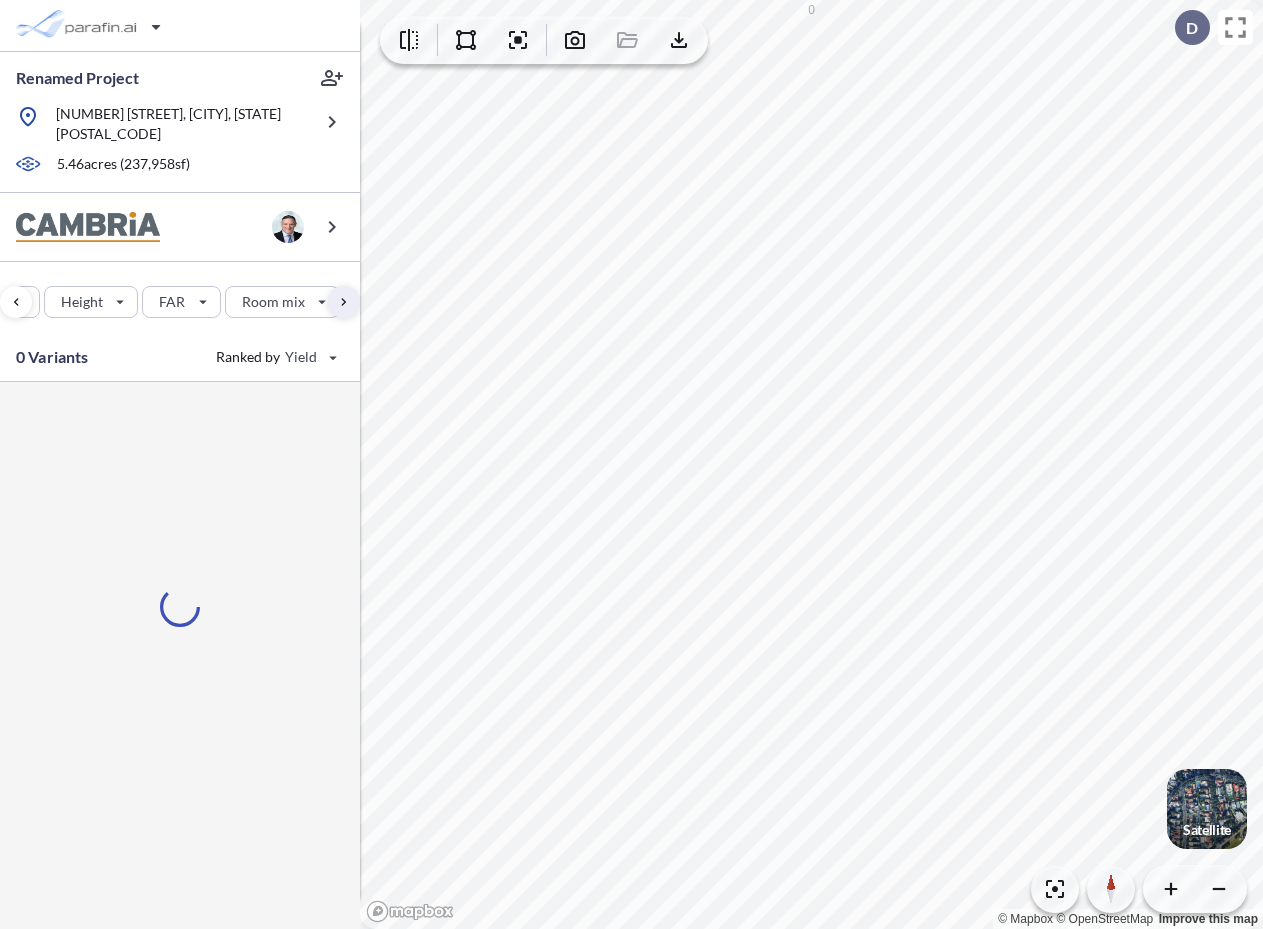 scroll, scrollTop: 0, scrollLeft: 254, axis: horizontal 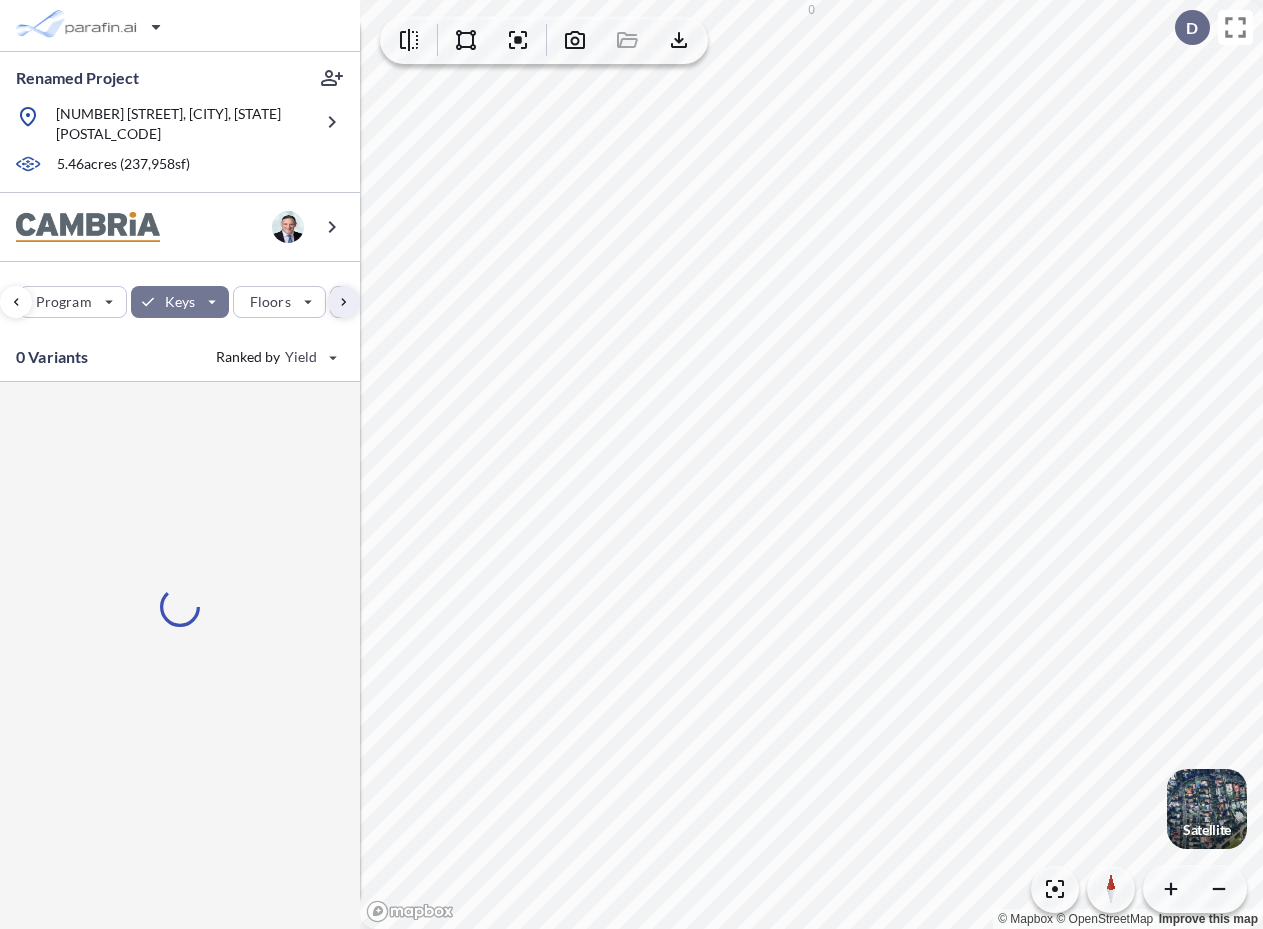 click at bounding box center [180, 302] 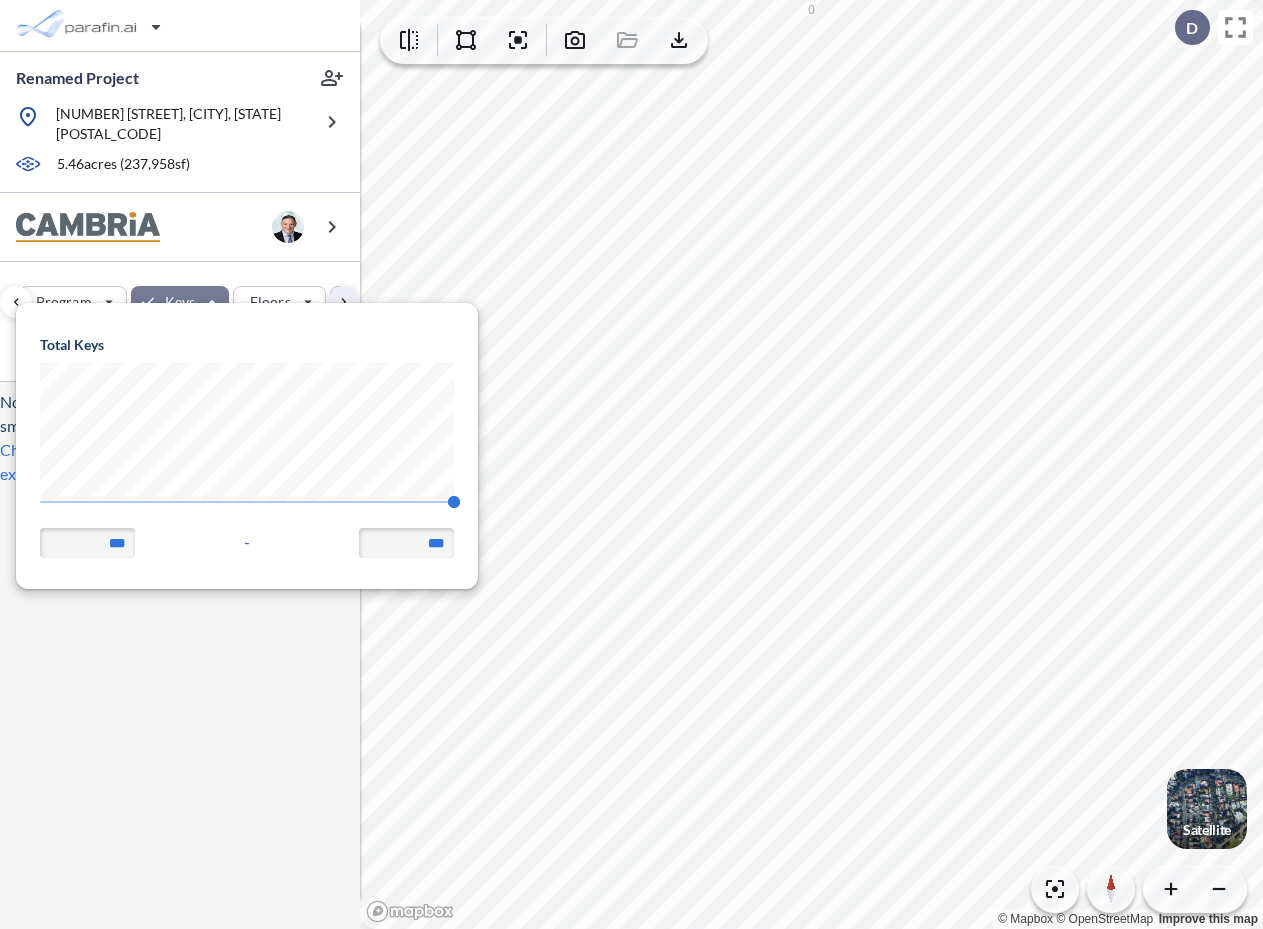 scroll, scrollTop: 999715, scrollLeft: 999538, axis: both 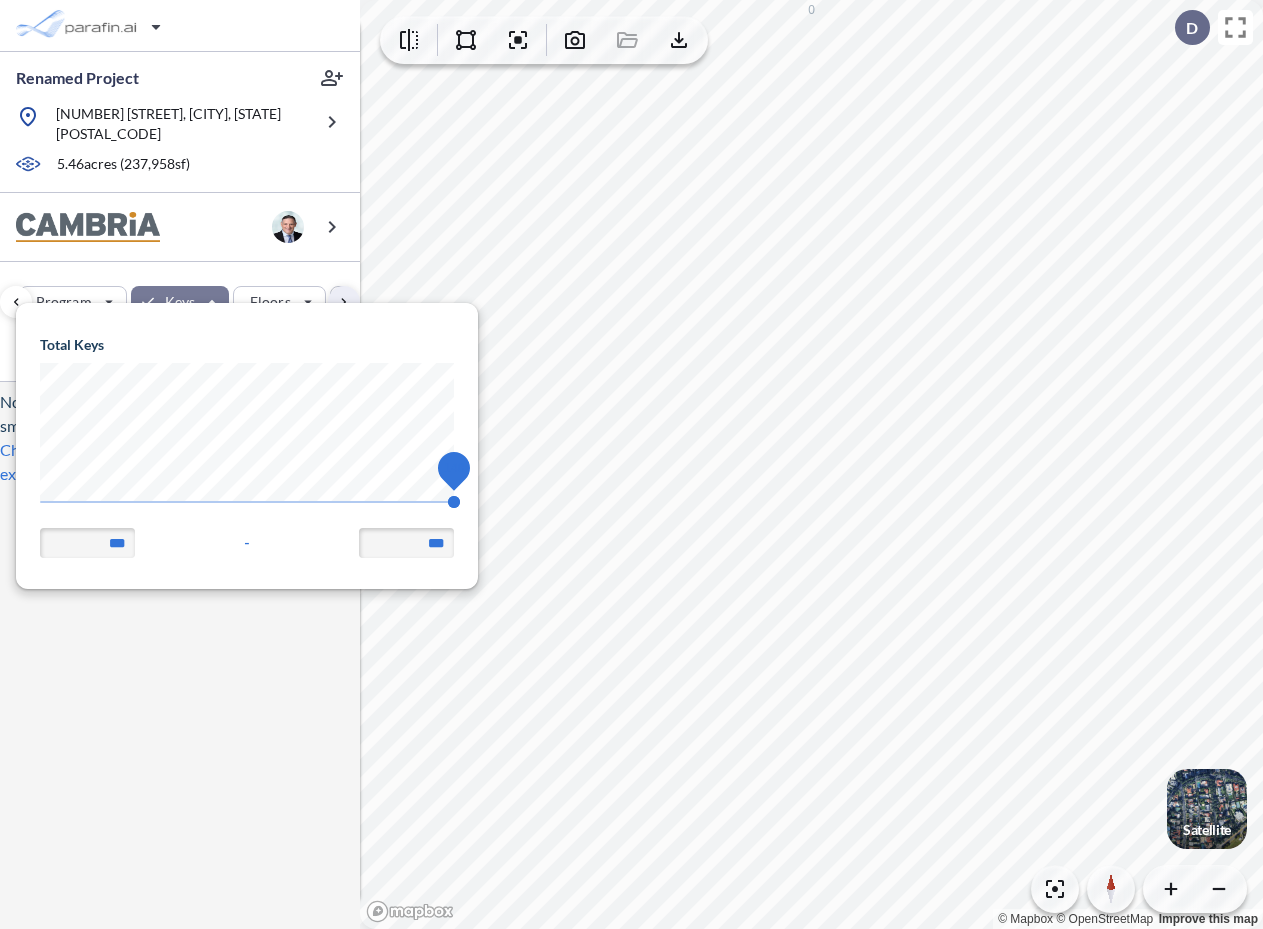 click on "Renamed Project 321 Mt Hope Ave, Rockaway, NJ 07866 5.46  acres ( 237,958  sf) Site Prototypes Only Program Keys Floors Height FAR Room mix Budget 0 Variants Ranked by   Yield No results are available. Your site may be too small or filters too stringent. Check your open space requirements   and   expand your filters   to see additional options. Adjust Site Boundaries and Setbacks View Floorplans Variant  # Saved files No files Export Edit Assumptions Site Summary 0   spaces 0.0   spaces/key Total Site 0 sf 0  spaces 0.0  spaces/key Building 0 sf NaN % Hardscape (parking) 0 sf NaN % Open Space 0 sf NaN % Total Site 0 sf ( 0 acres ) Building Summary 0   floors 0   ft   height Max Height 0 ft Floors 0 Max Length - Max Depth - Floor Area Ratio 0.00 Guestrooms 0   keys Total Keys 0 Keys % Total 0 0.0% Building Program 0   gsf -   Area % Development Budget   Total Budget /key Guestrooms Revenue   Revenue RevPAR Net Operating Income   /key Investment Returns 0%   yield /key Satellite D Log out," at bounding box center (631, 464) 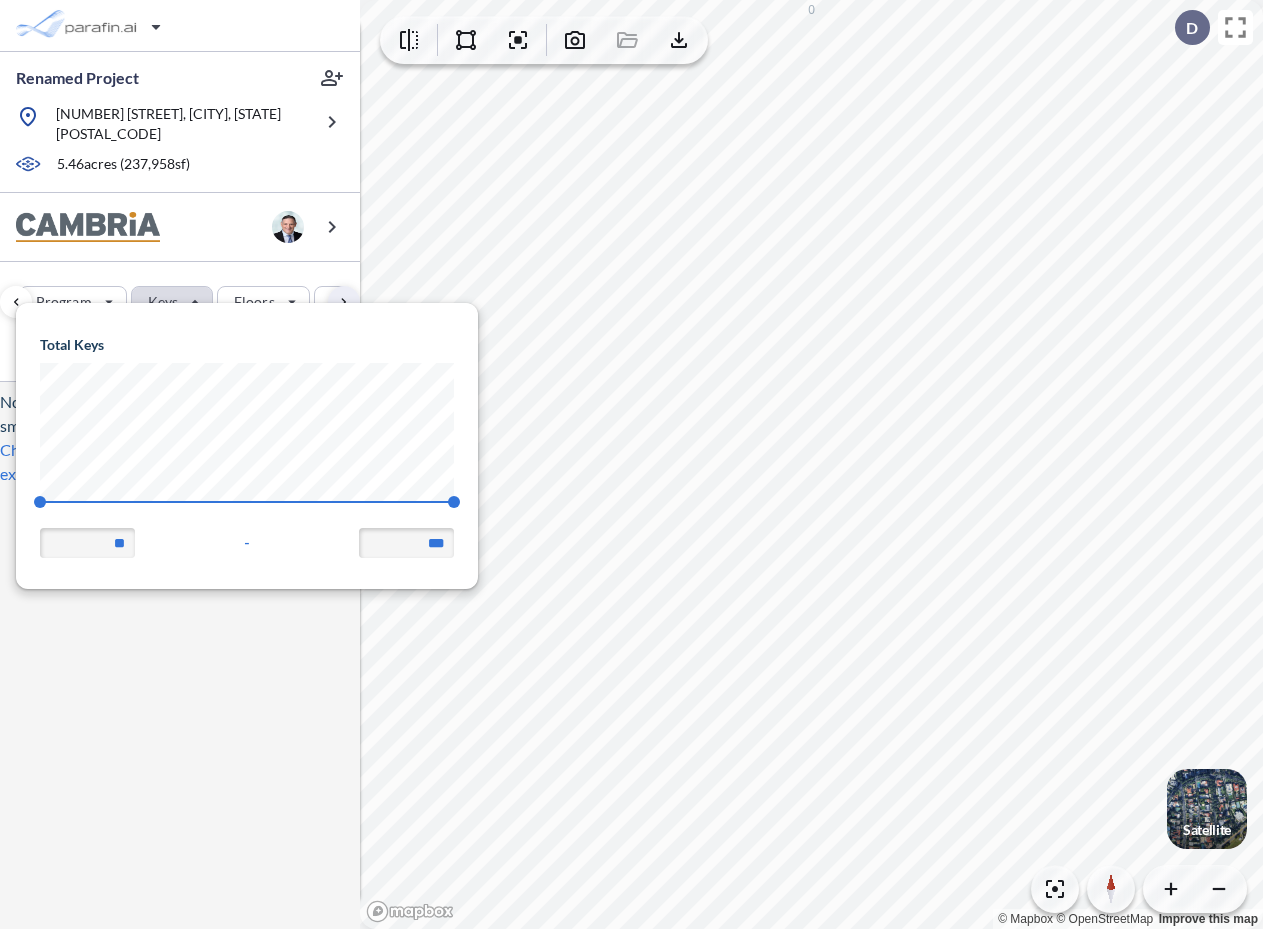 click on "Site Prototypes Only Program Keys Floors Height FAR Room mix Budget" at bounding box center [180, 297] 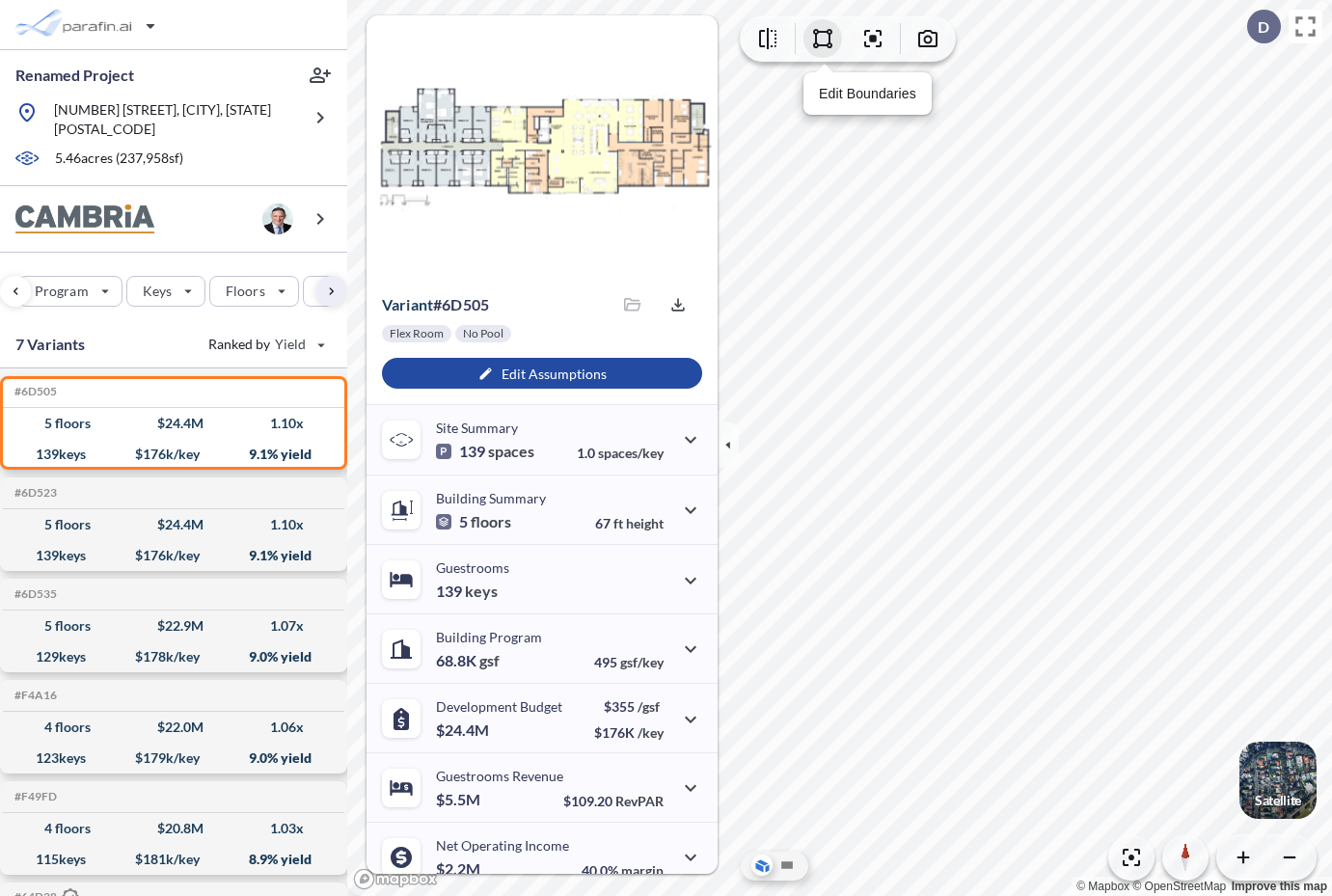 click at bounding box center (823, 39) 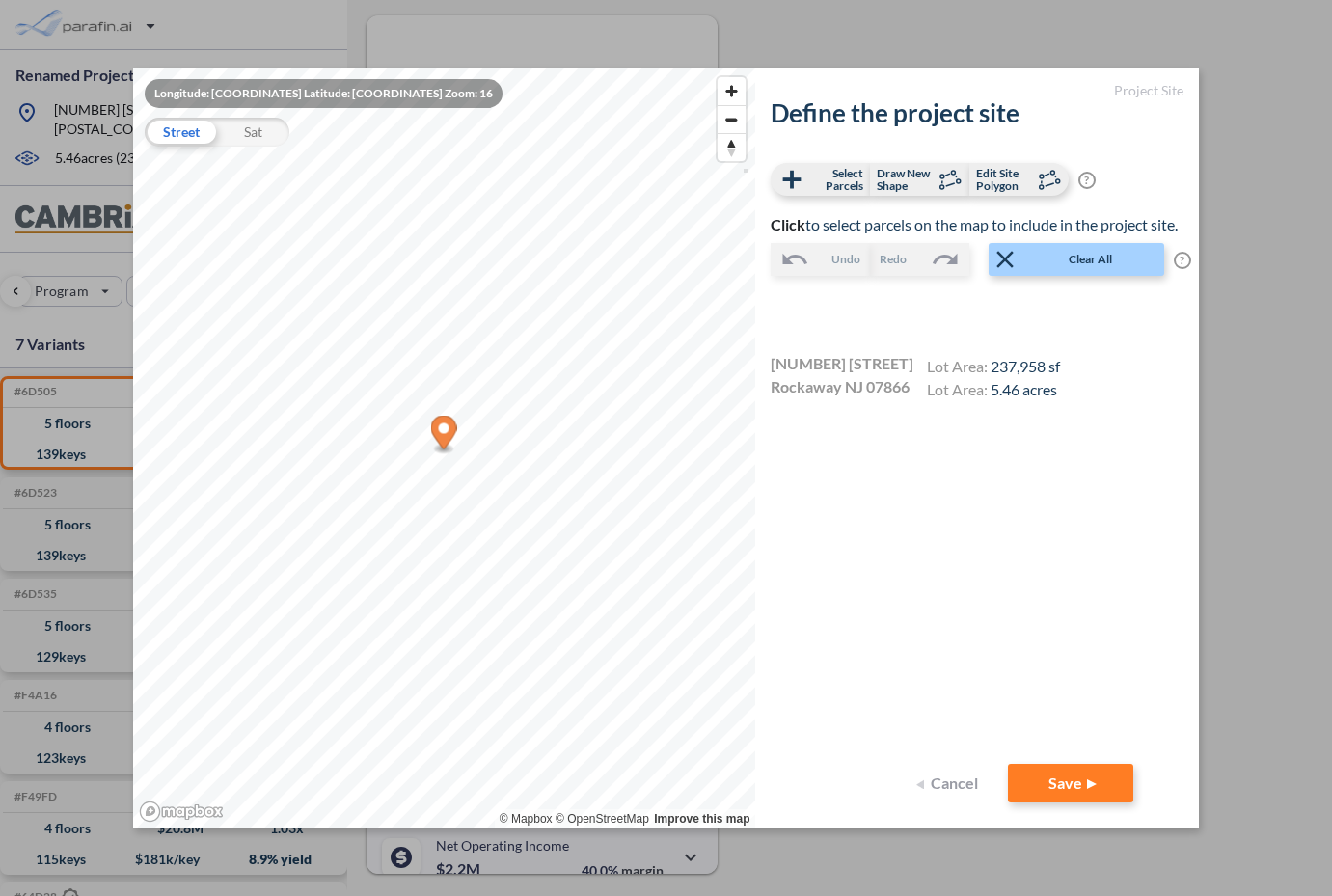 click on "Cancel" at bounding box center [950, 783] 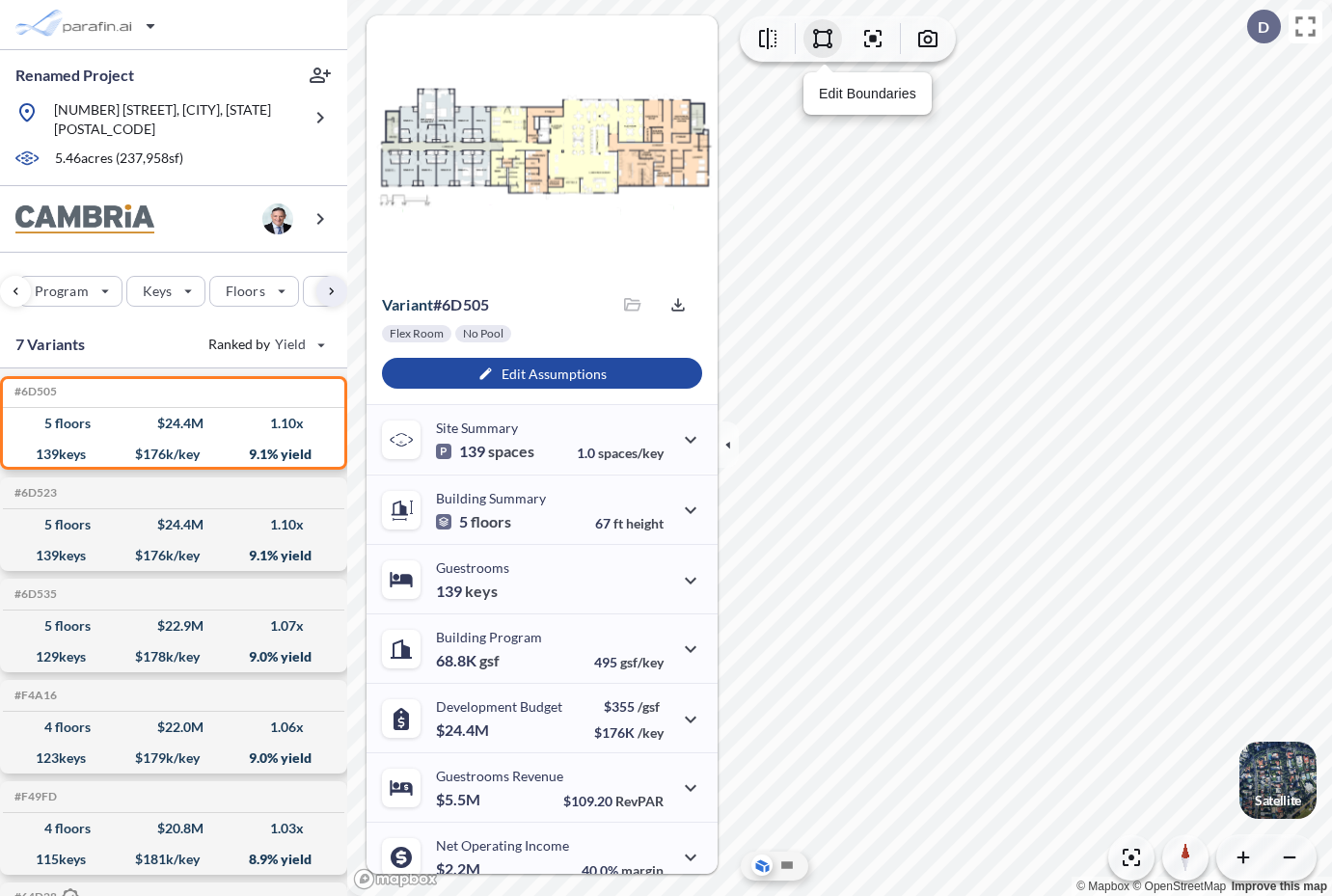 click at bounding box center [823, 39] 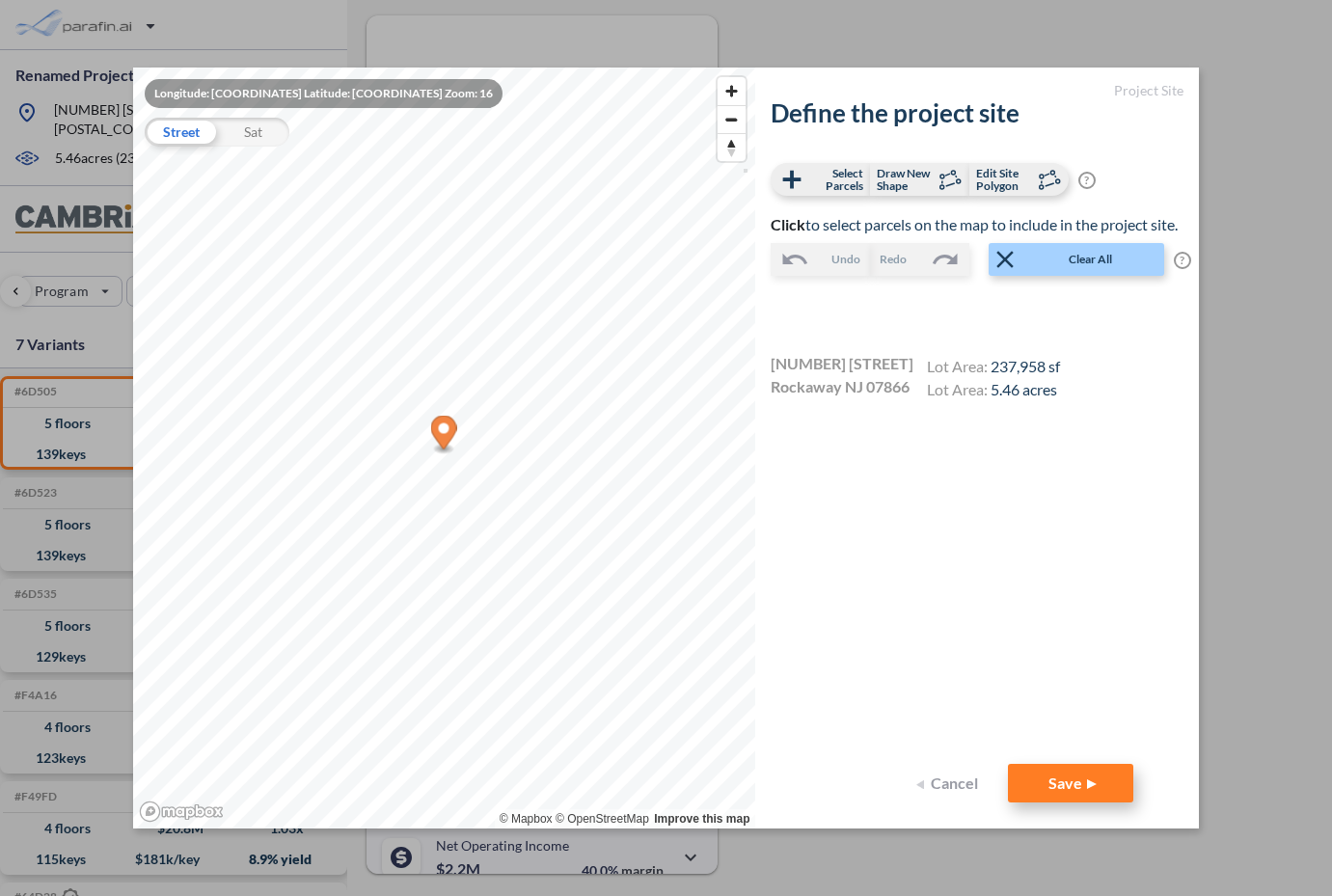 click on "Save" at bounding box center [1071, 783] 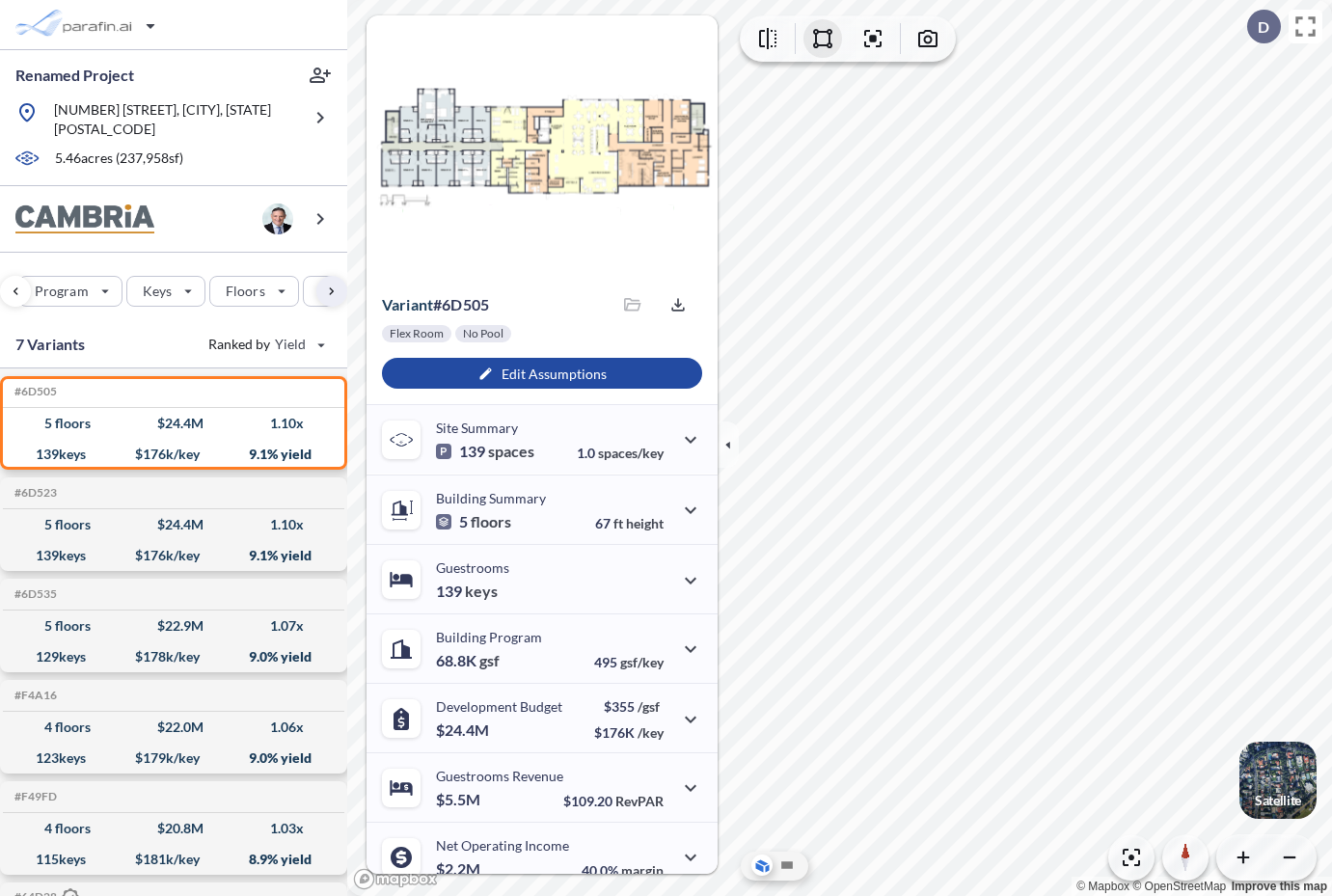 click at bounding box center [823, 39] 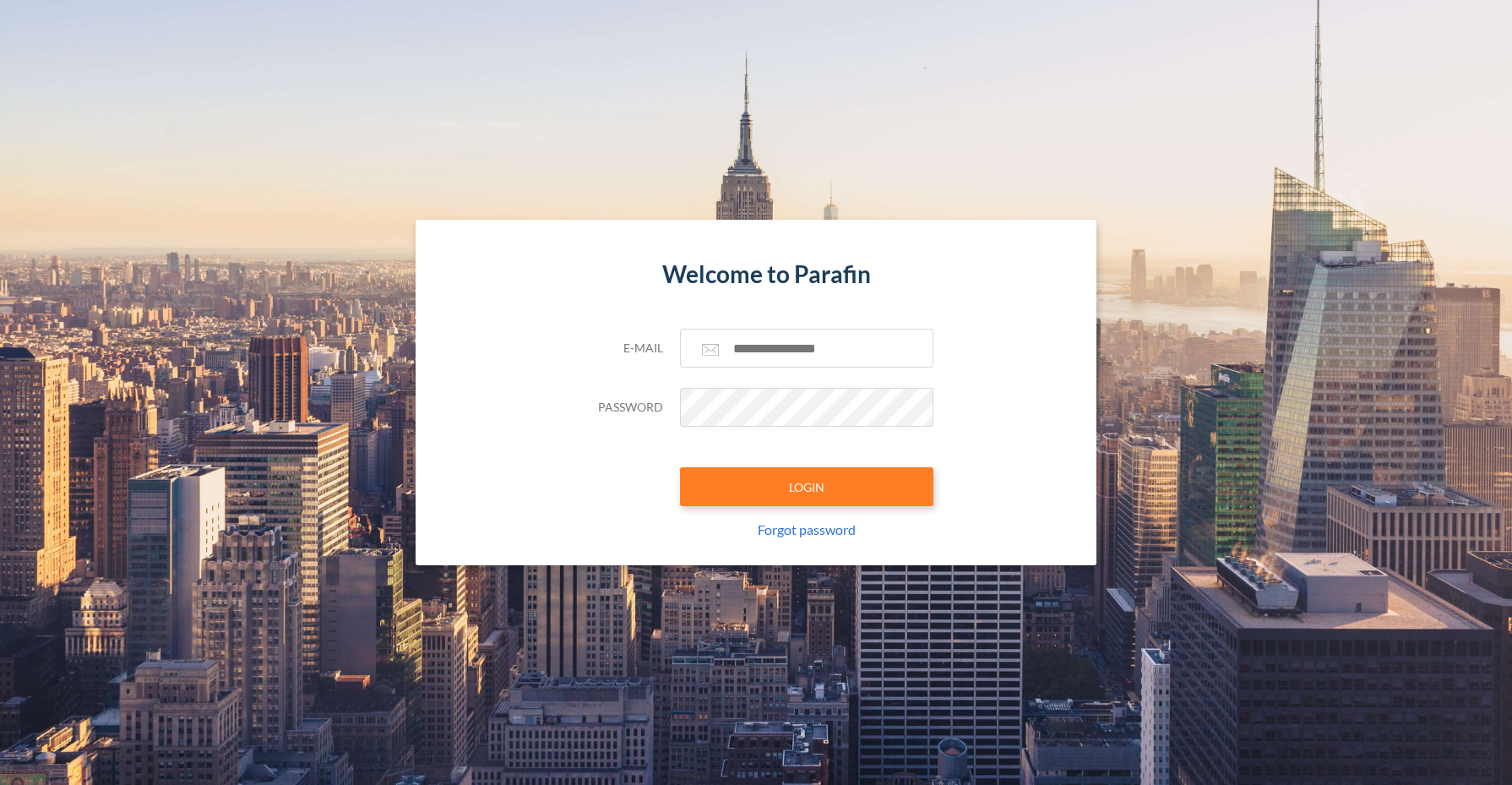 scroll, scrollTop: 0, scrollLeft: 0, axis: both 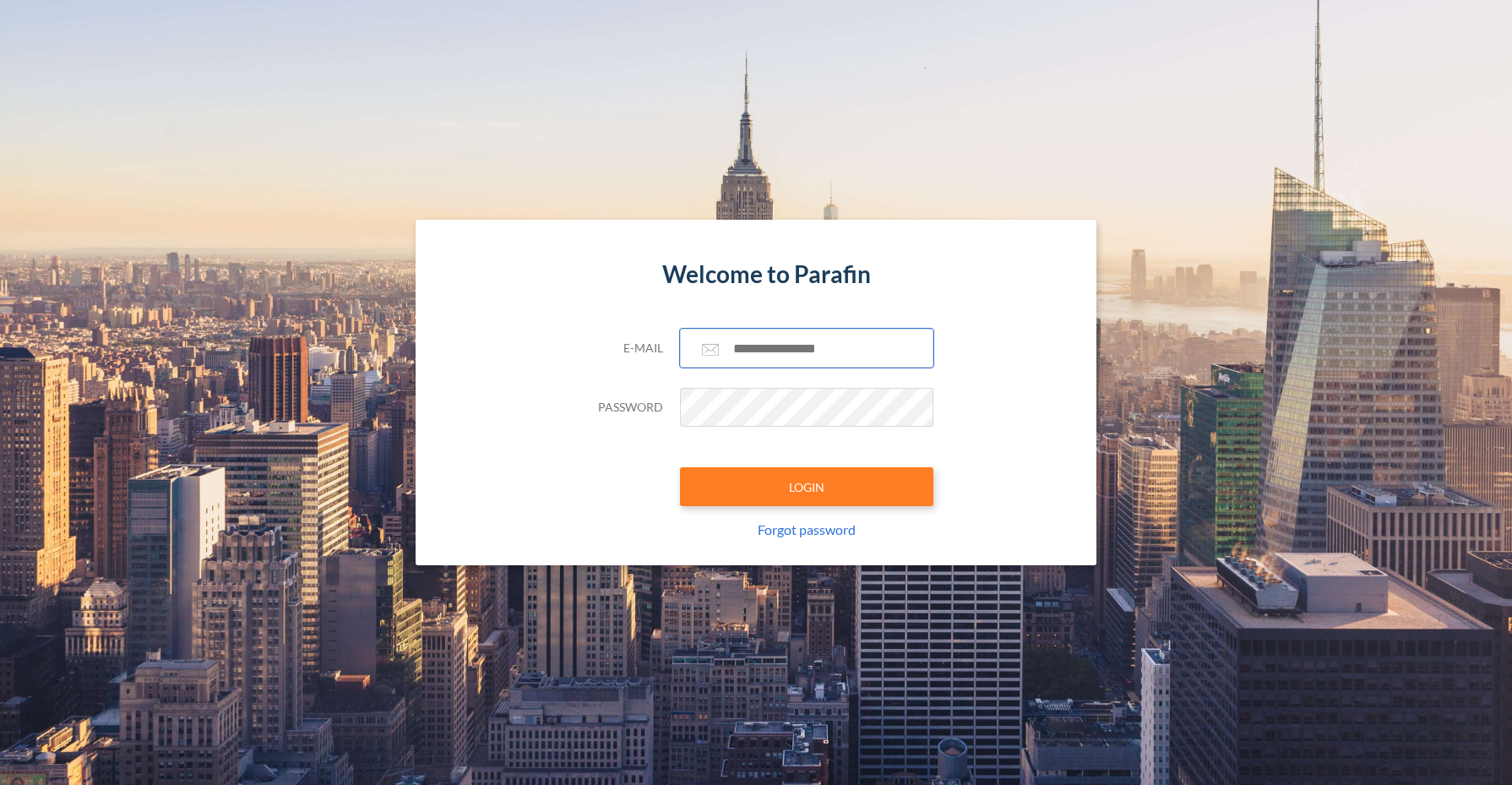 click at bounding box center (807, 348) 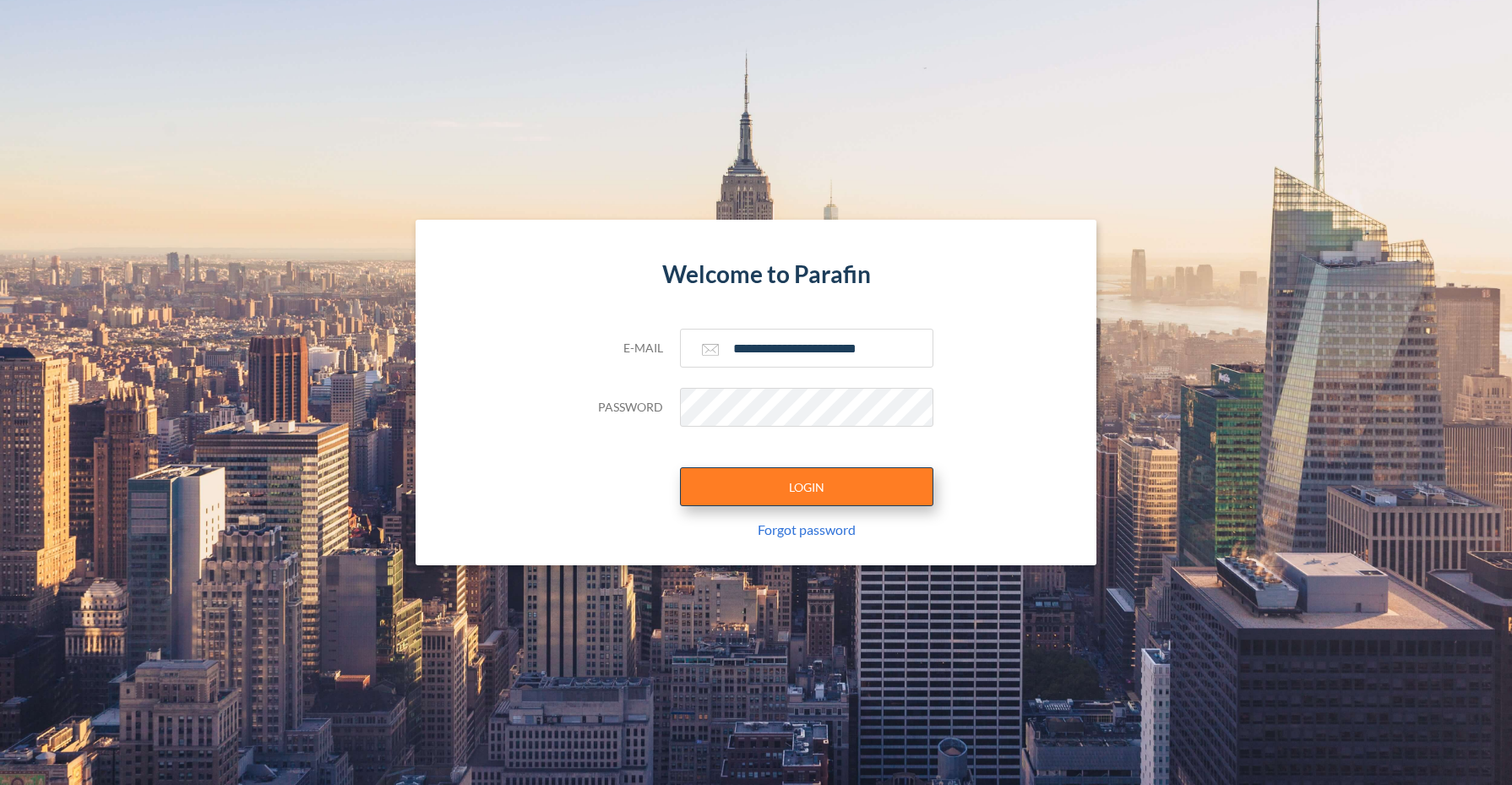 click on "LOGIN" at bounding box center [807, 487] 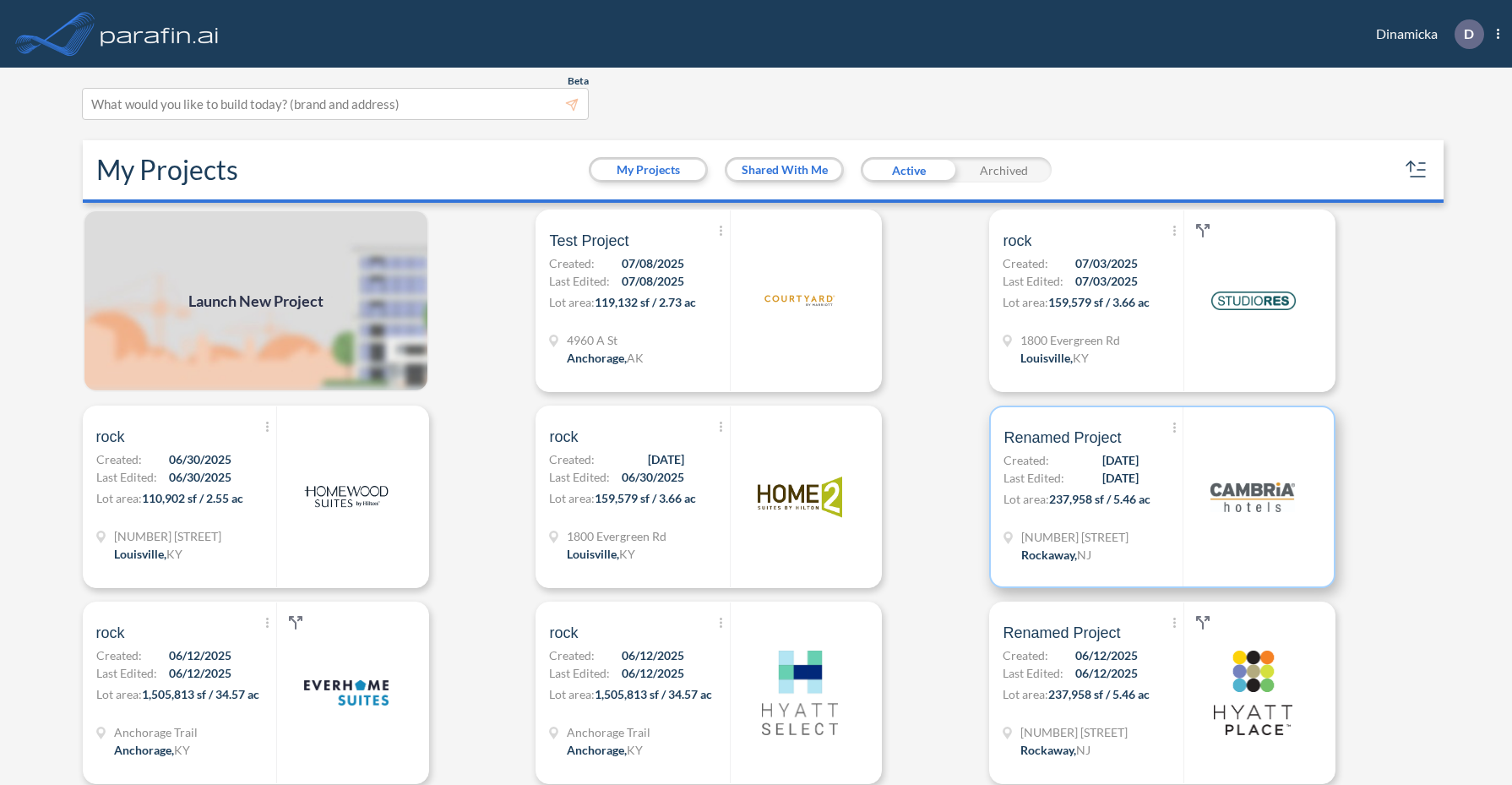 click on "[NUMBER] [STREET]" at bounding box center [1074, 537] 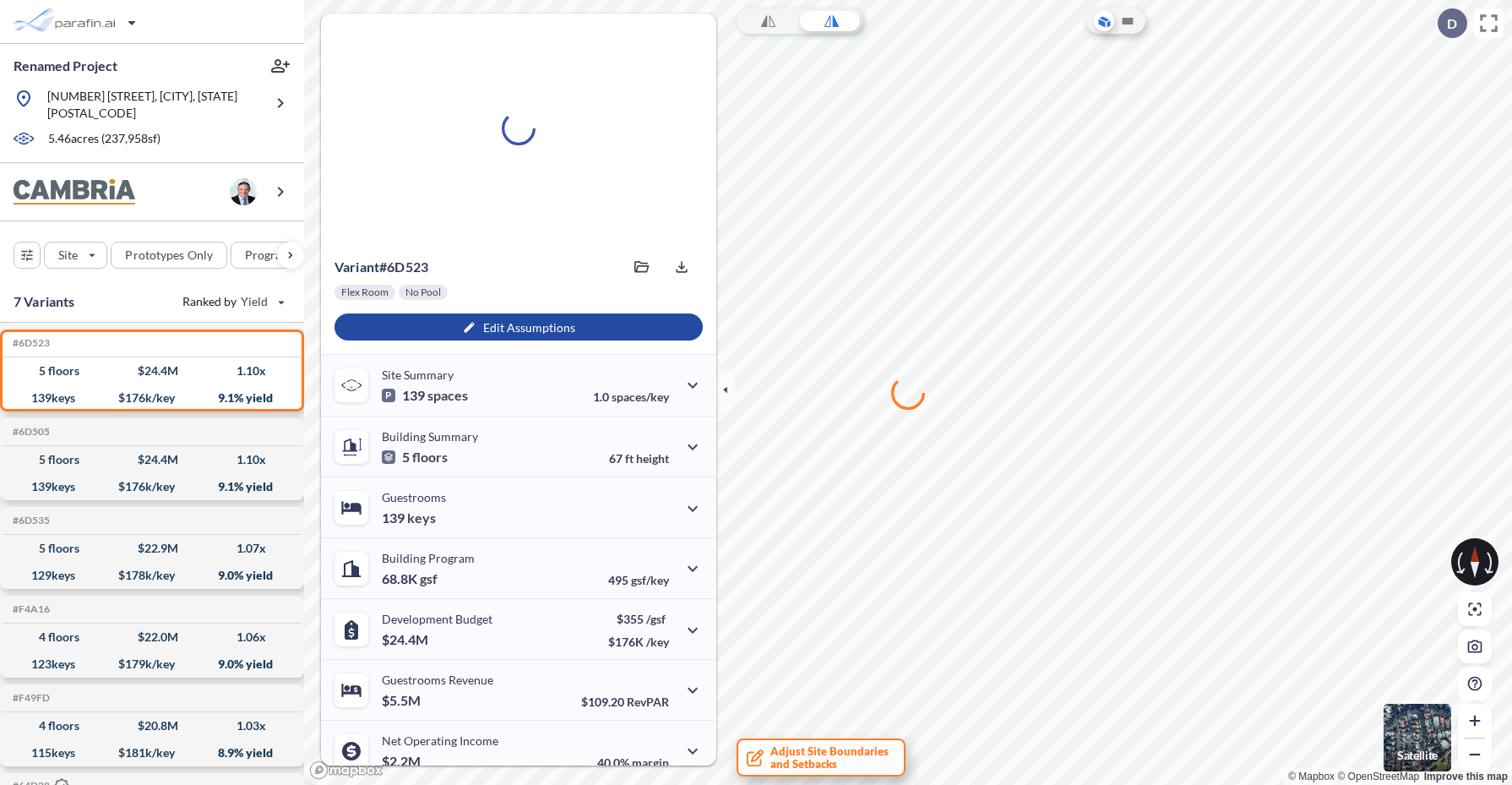 click on "Adjust Site Boundaries and Setbacks" at bounding box center (829, 758) 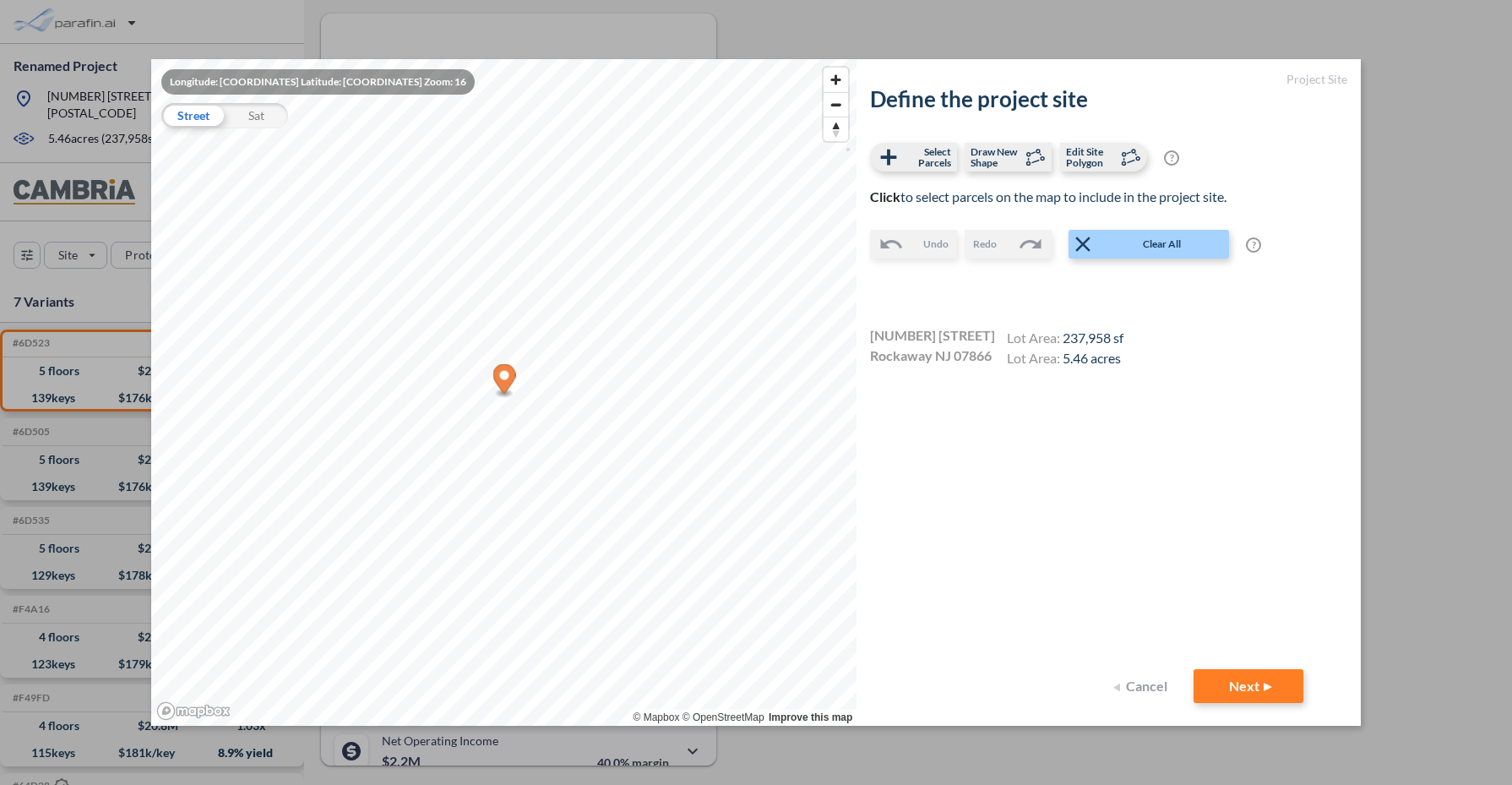 click on "Cancel" at bounding box center (1143, 686) 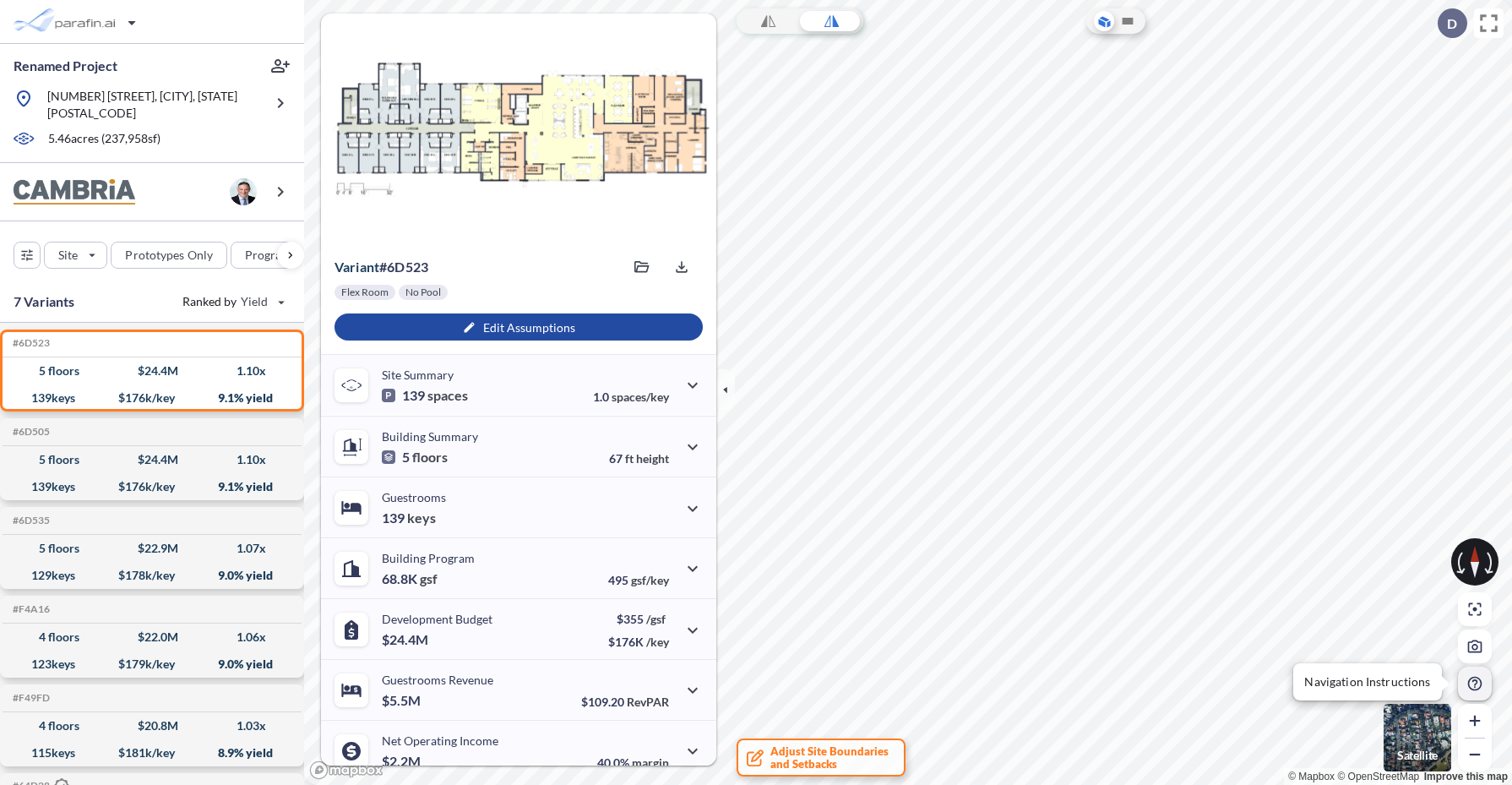 click at bounding box center (1475, 684) 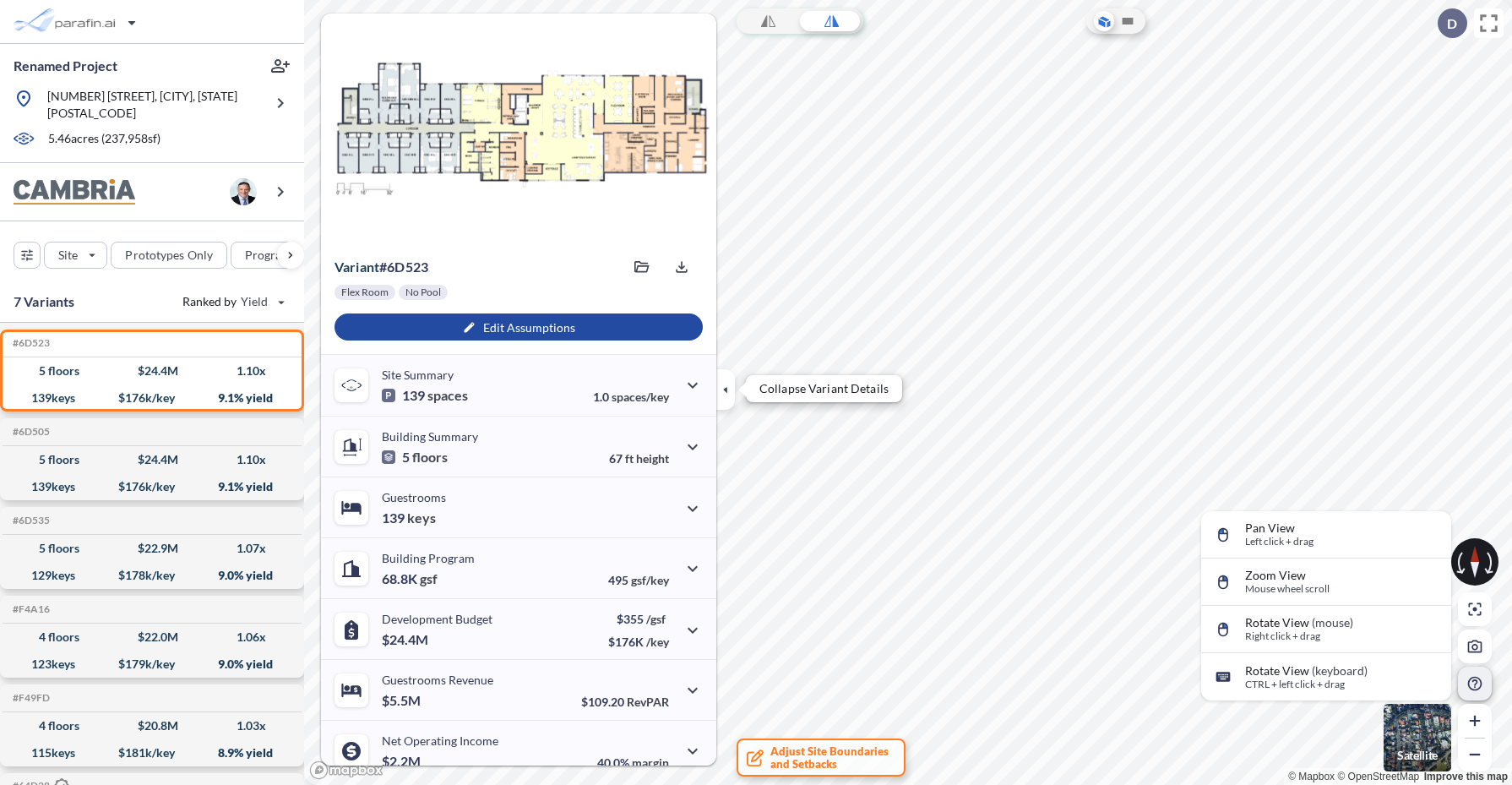 click at bounding box center [726, 390] 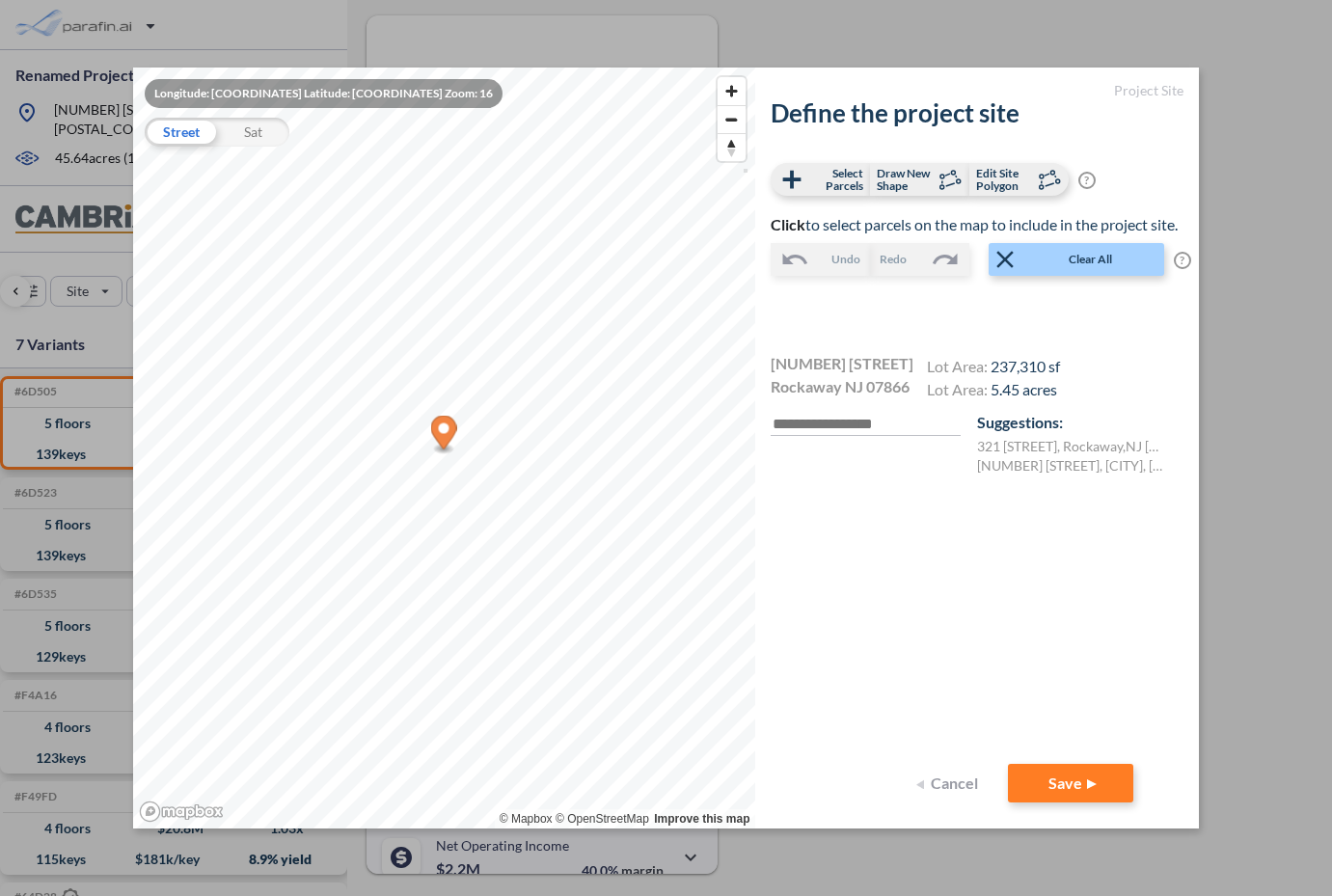 scroll, scrollTop: 0, scrollLeft: 0, axis: both 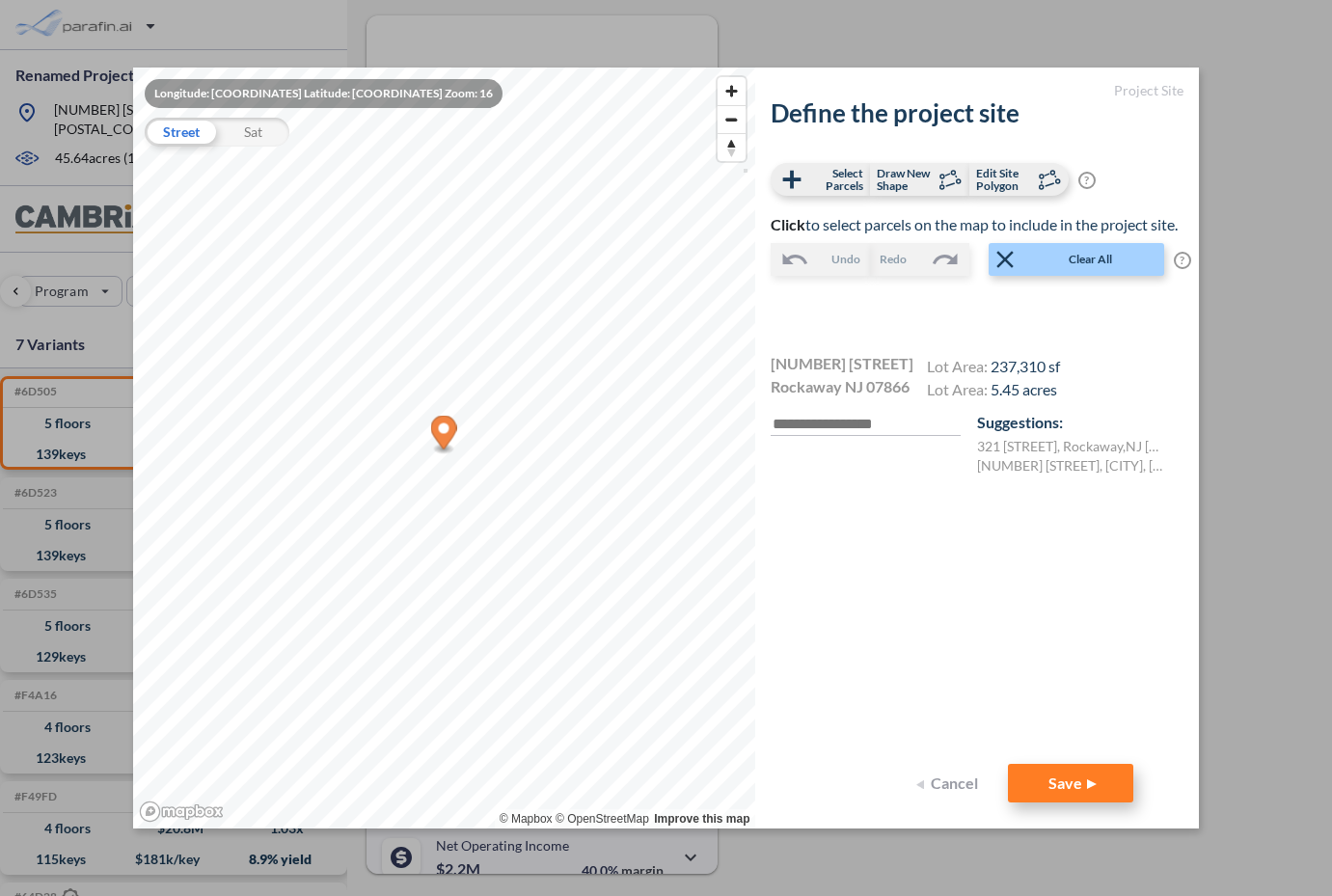 click on "Save" at bounding box center [1071, 783] 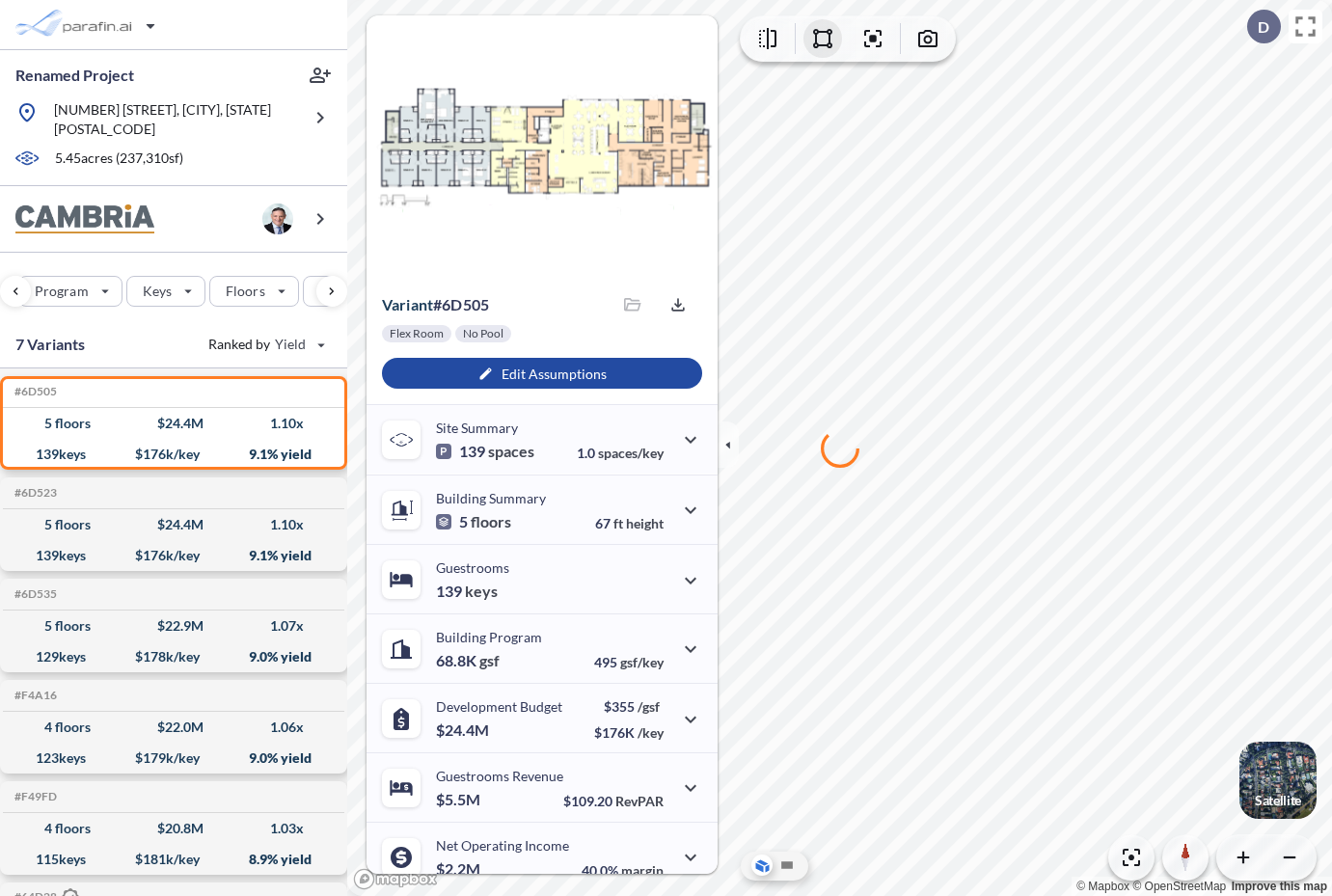 click at bounding box center (823, 39) 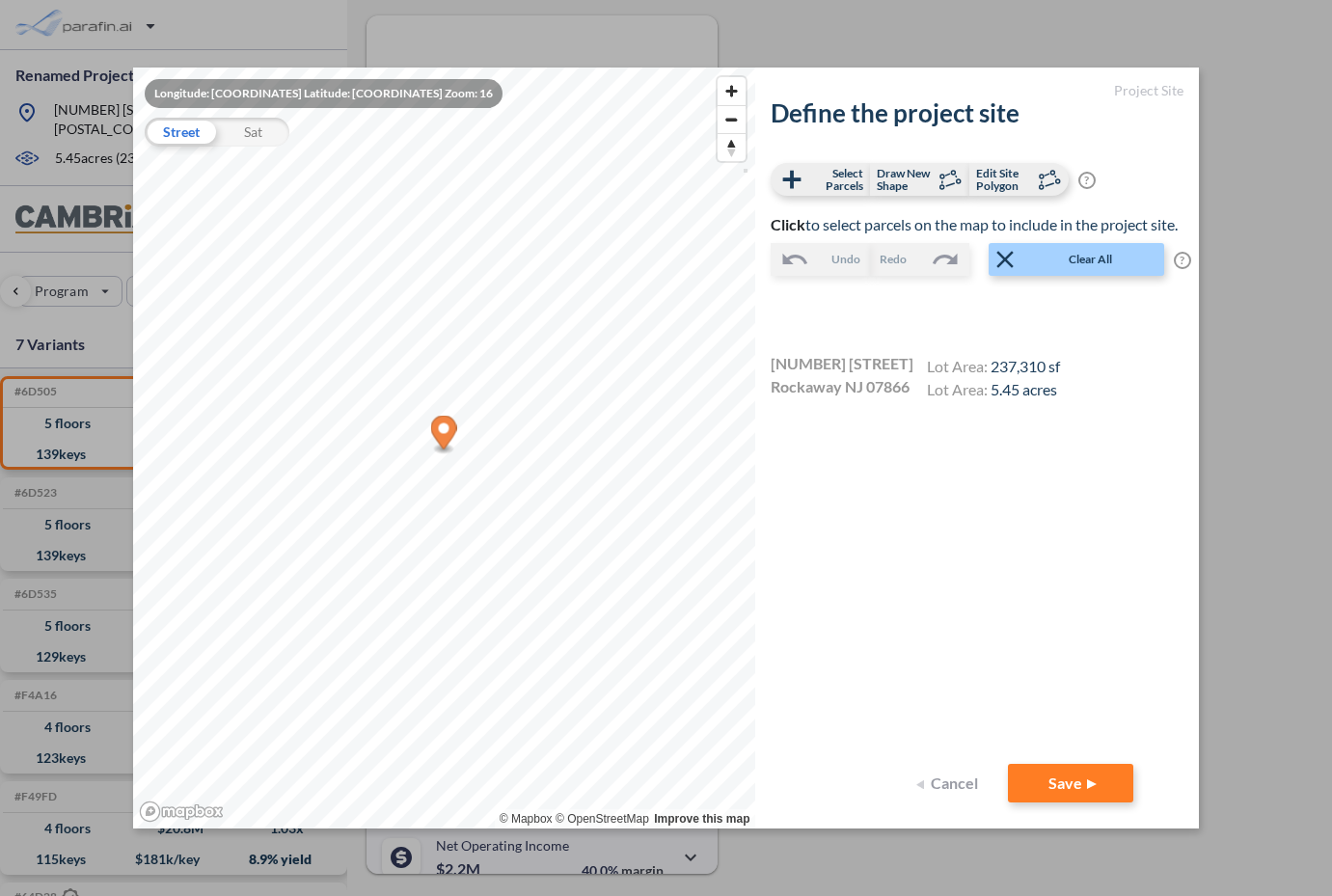 click on "Cancel" at bounding box center (950, 783) 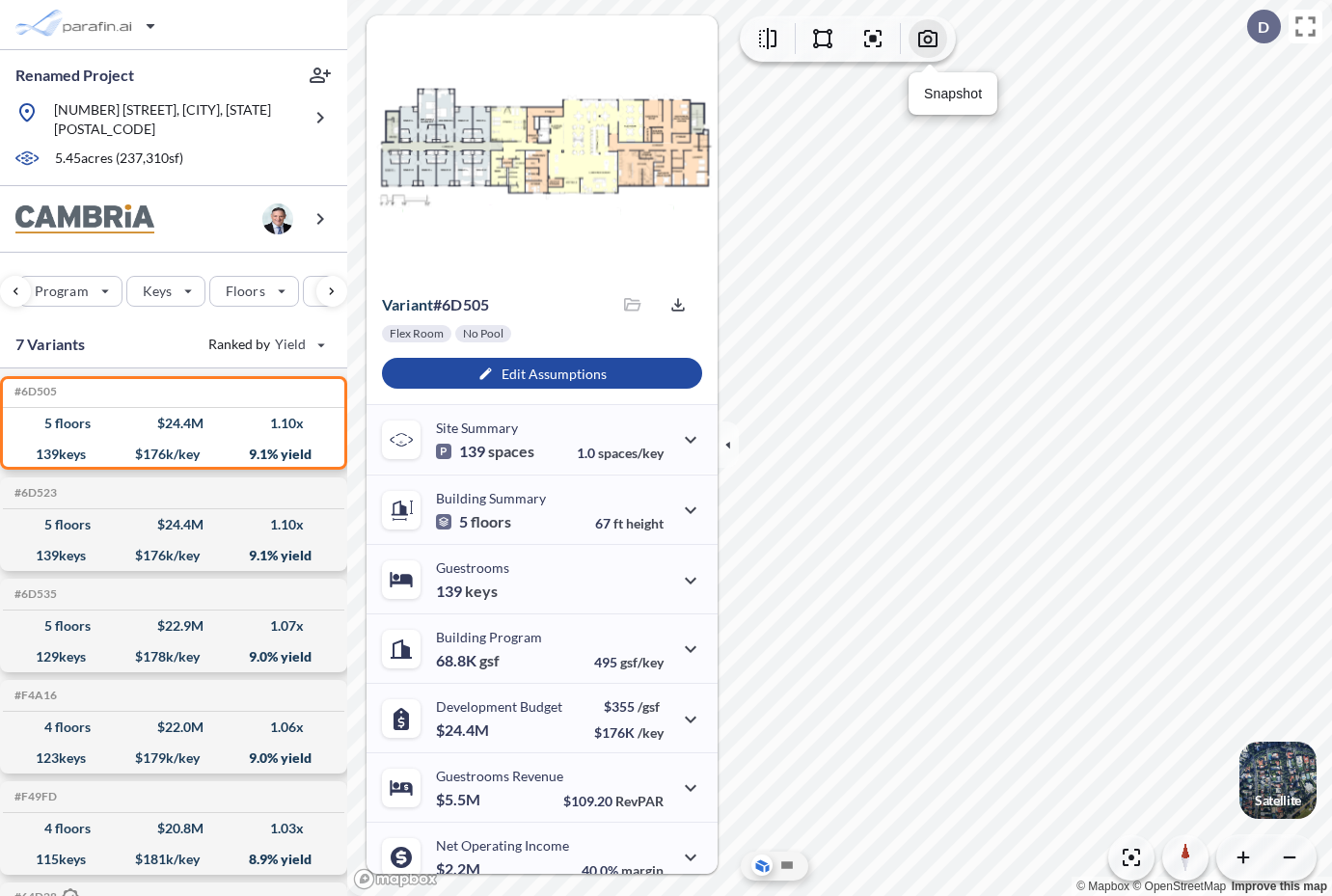 click at bounding box center [928, 39] 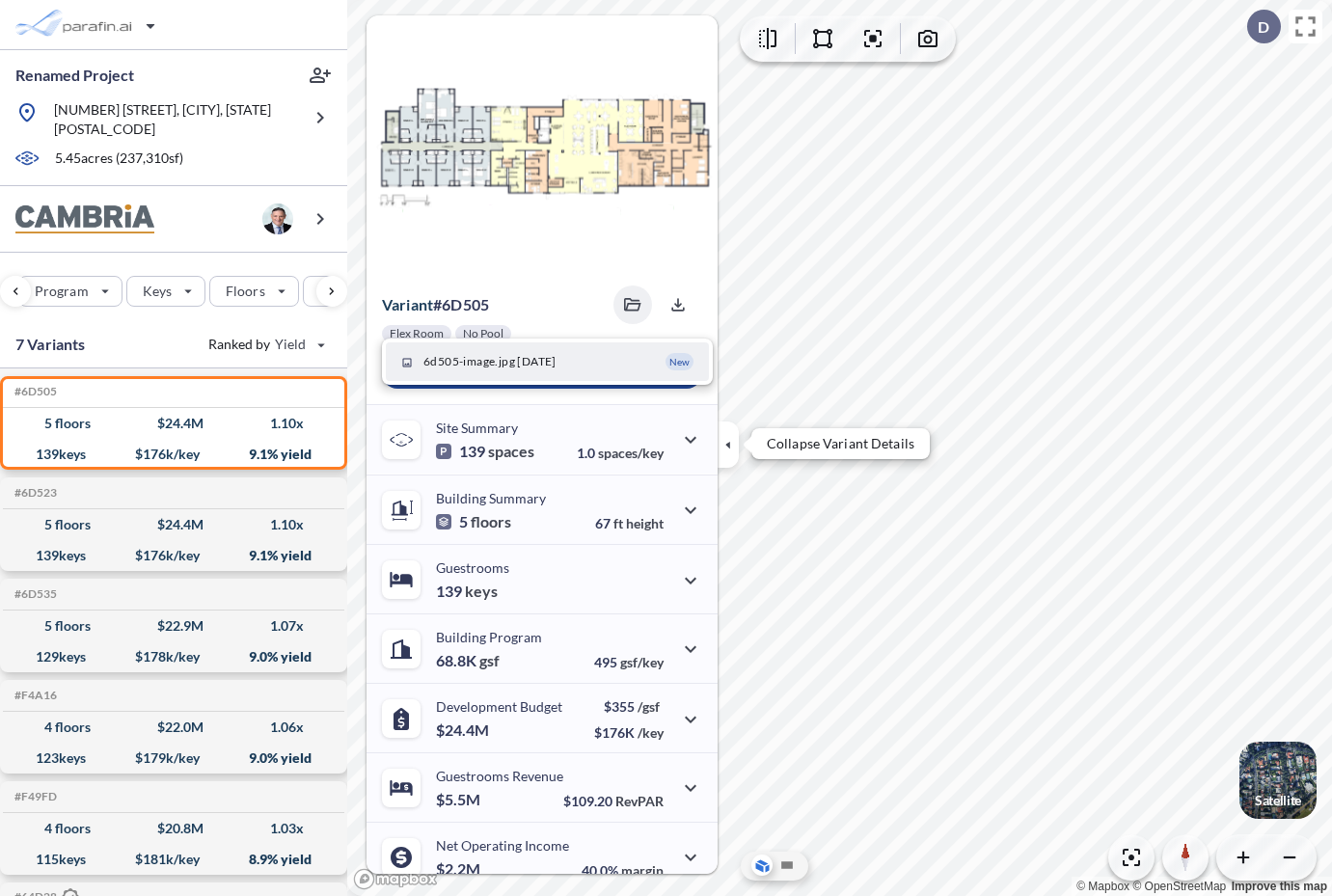 click at bounding box center [728, 445] 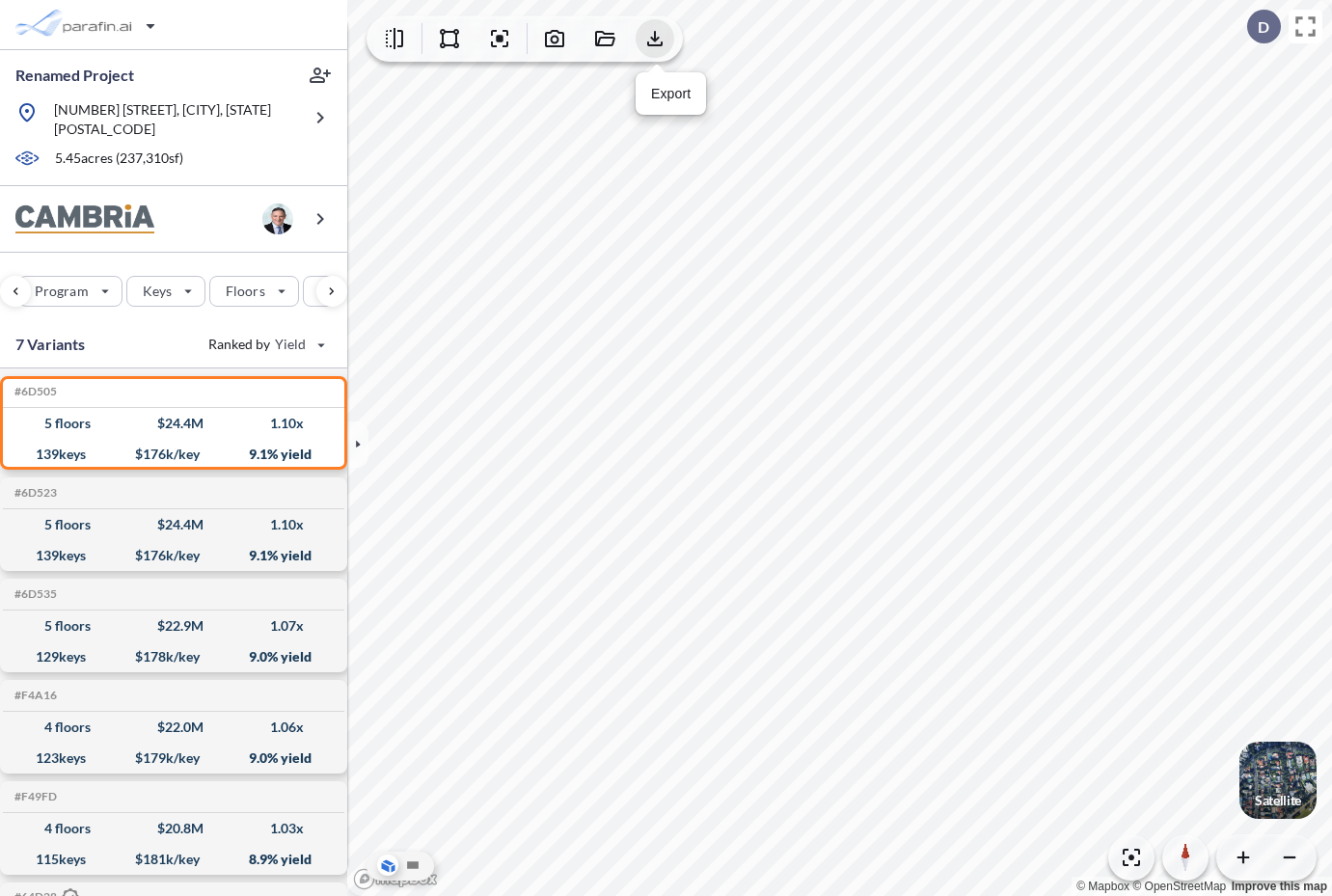click at bounding box center [655, 39] 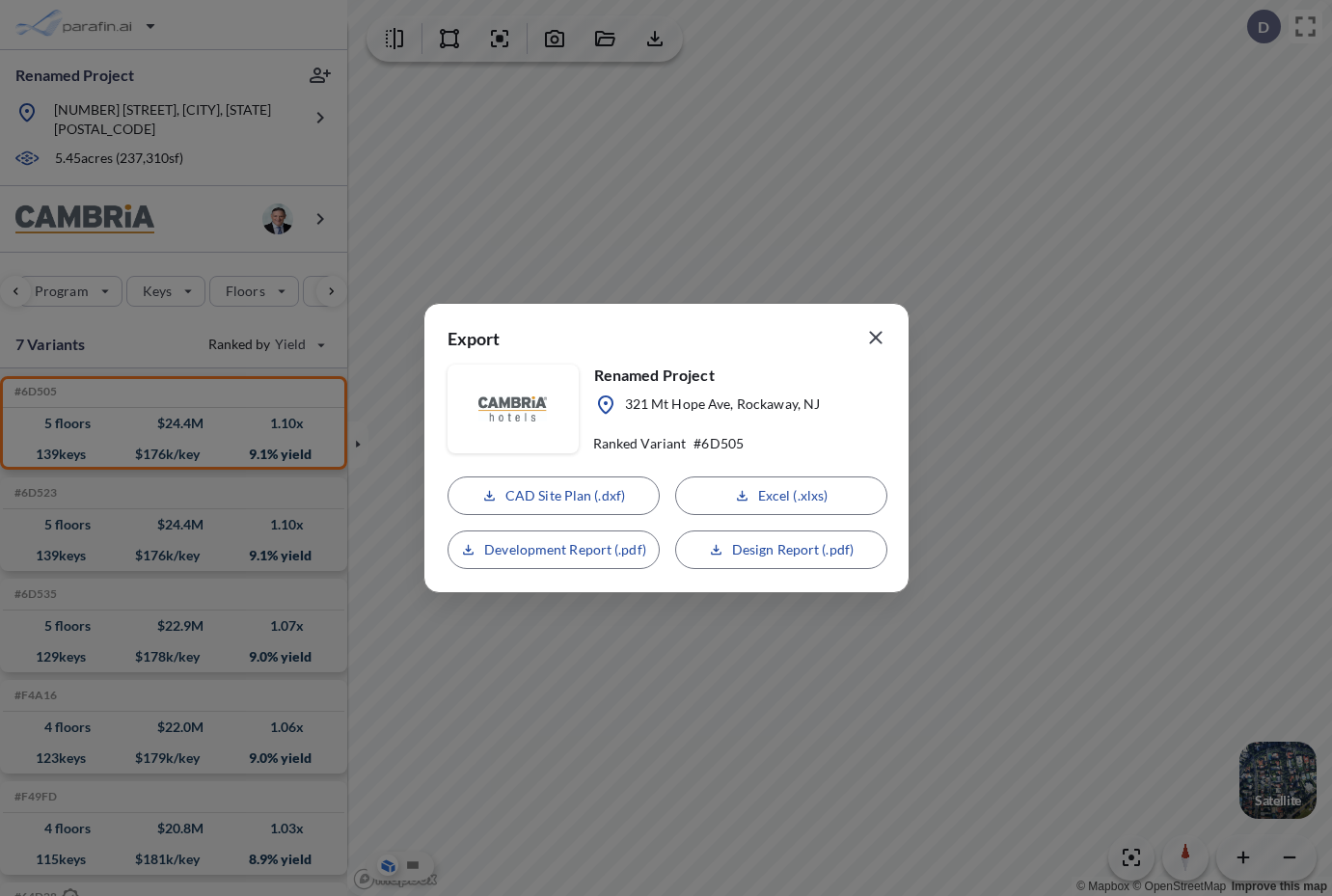 click at bounding box center (876, 338) 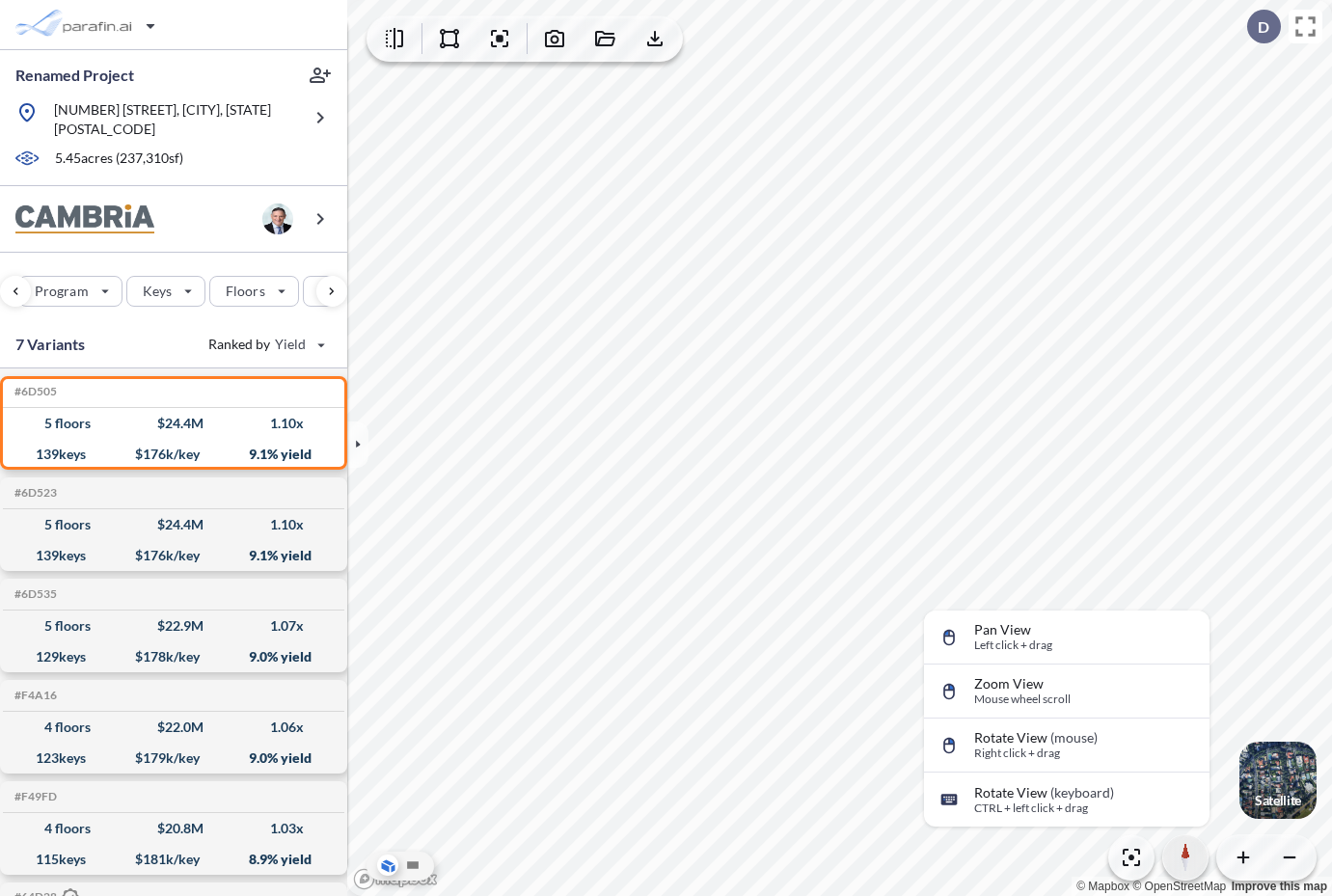 click at bounding box center (1185, 857) 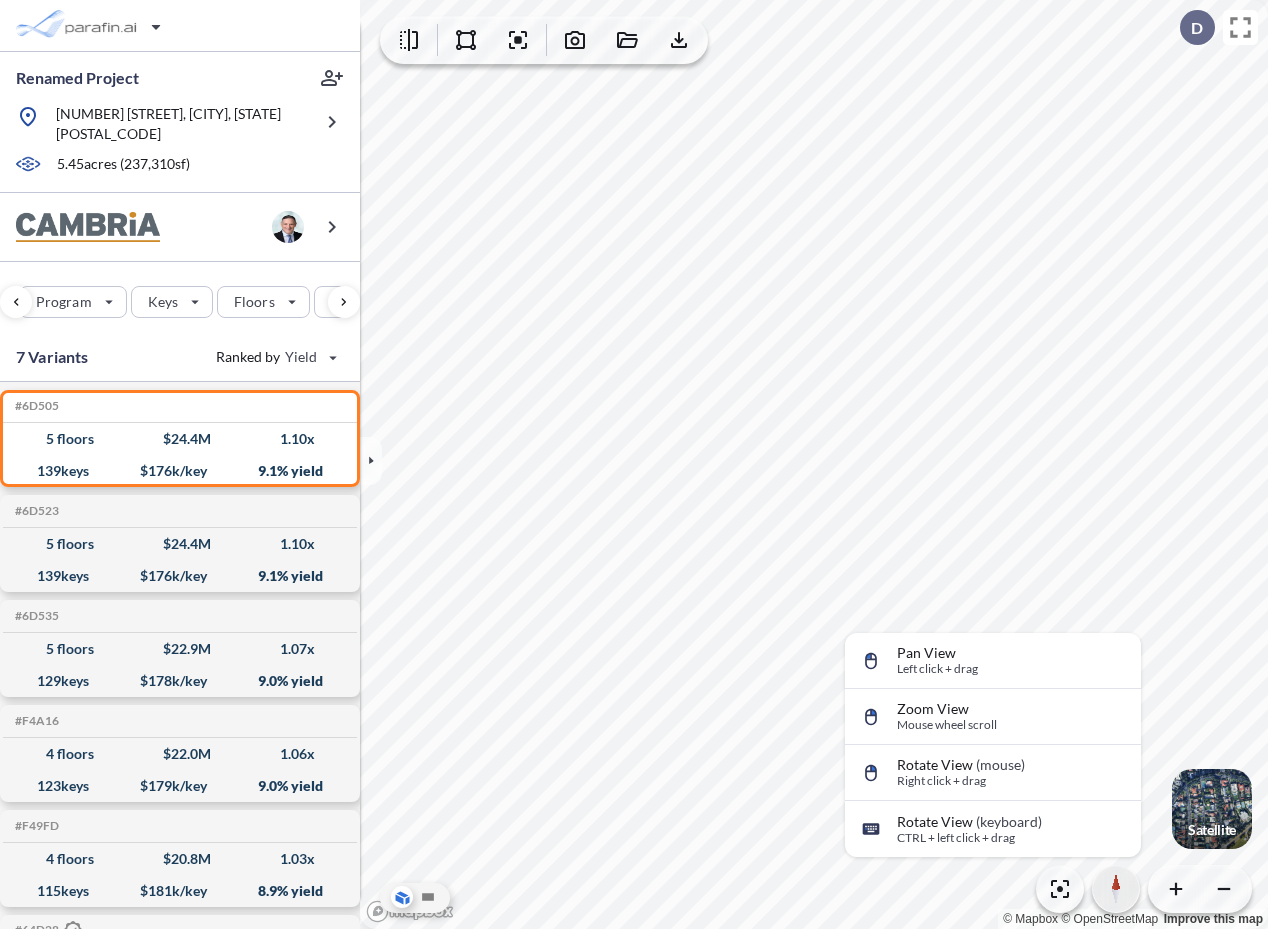 click at bounding box center (1116, 889) 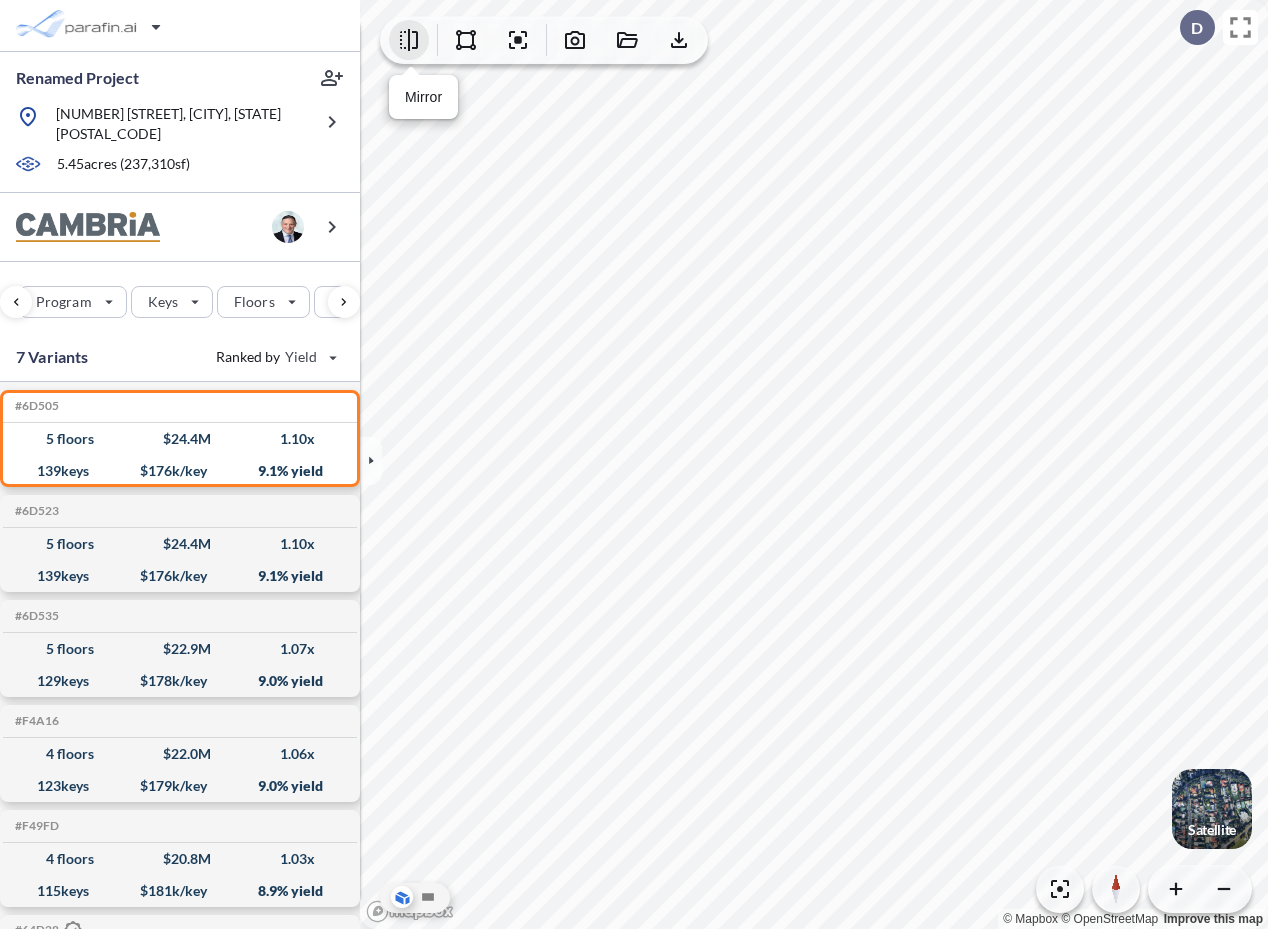 click at bounding box center [409, 40] 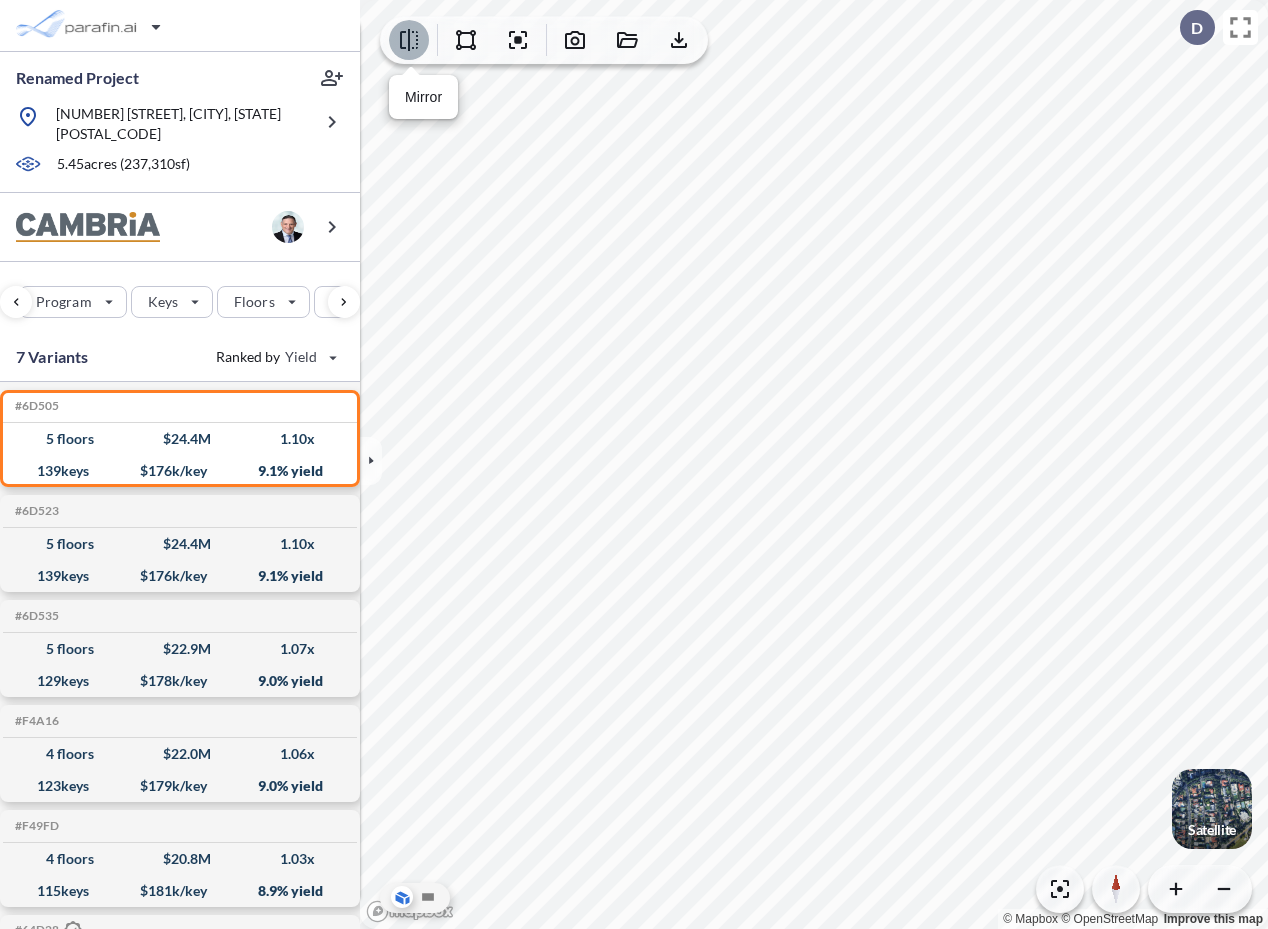 click at bounding box center (409, 40) 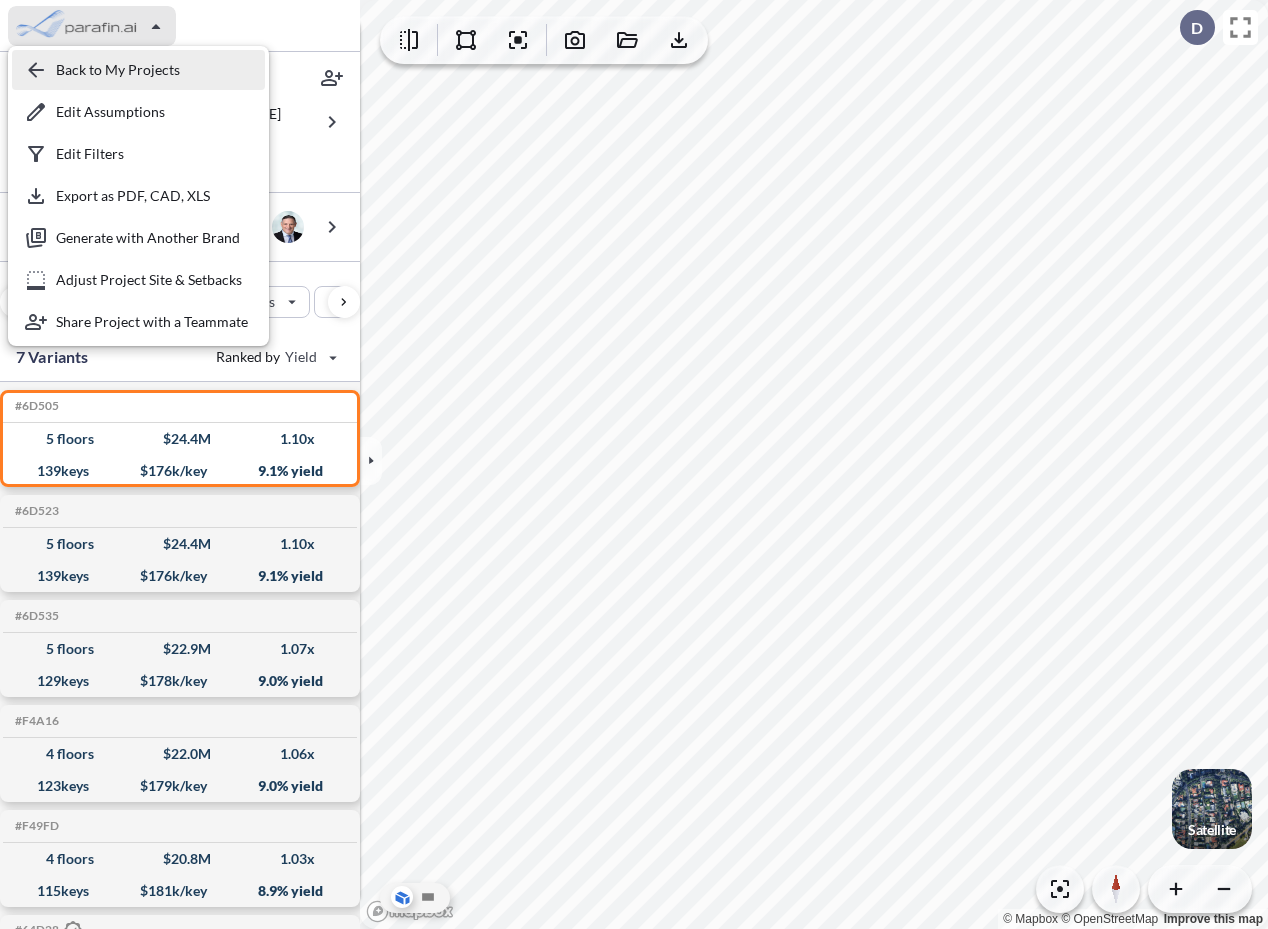 click at bounding box center [138, 70] 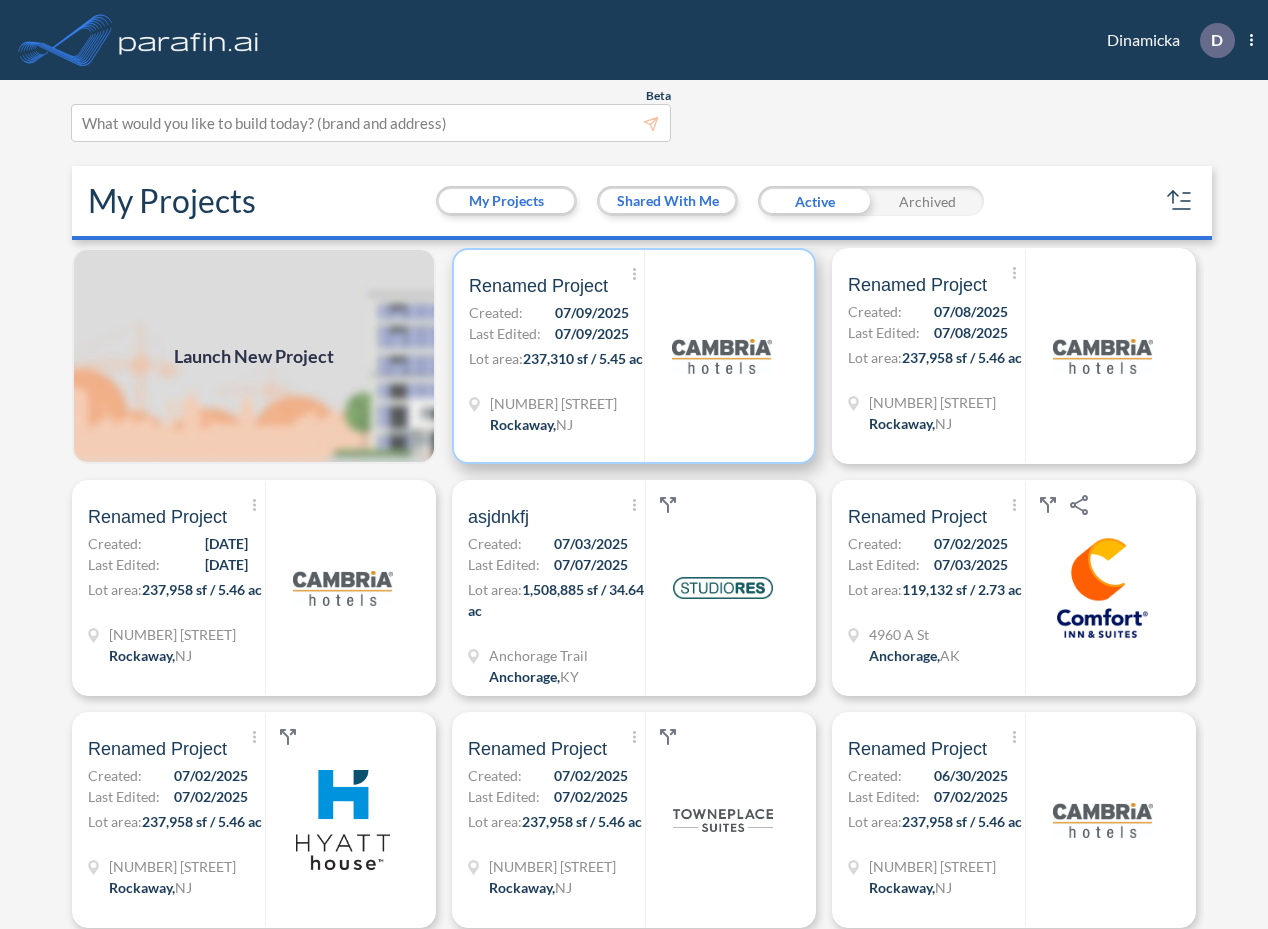 click on "237,310   sf /   5.45   ac" at bounding box center [583, 358] 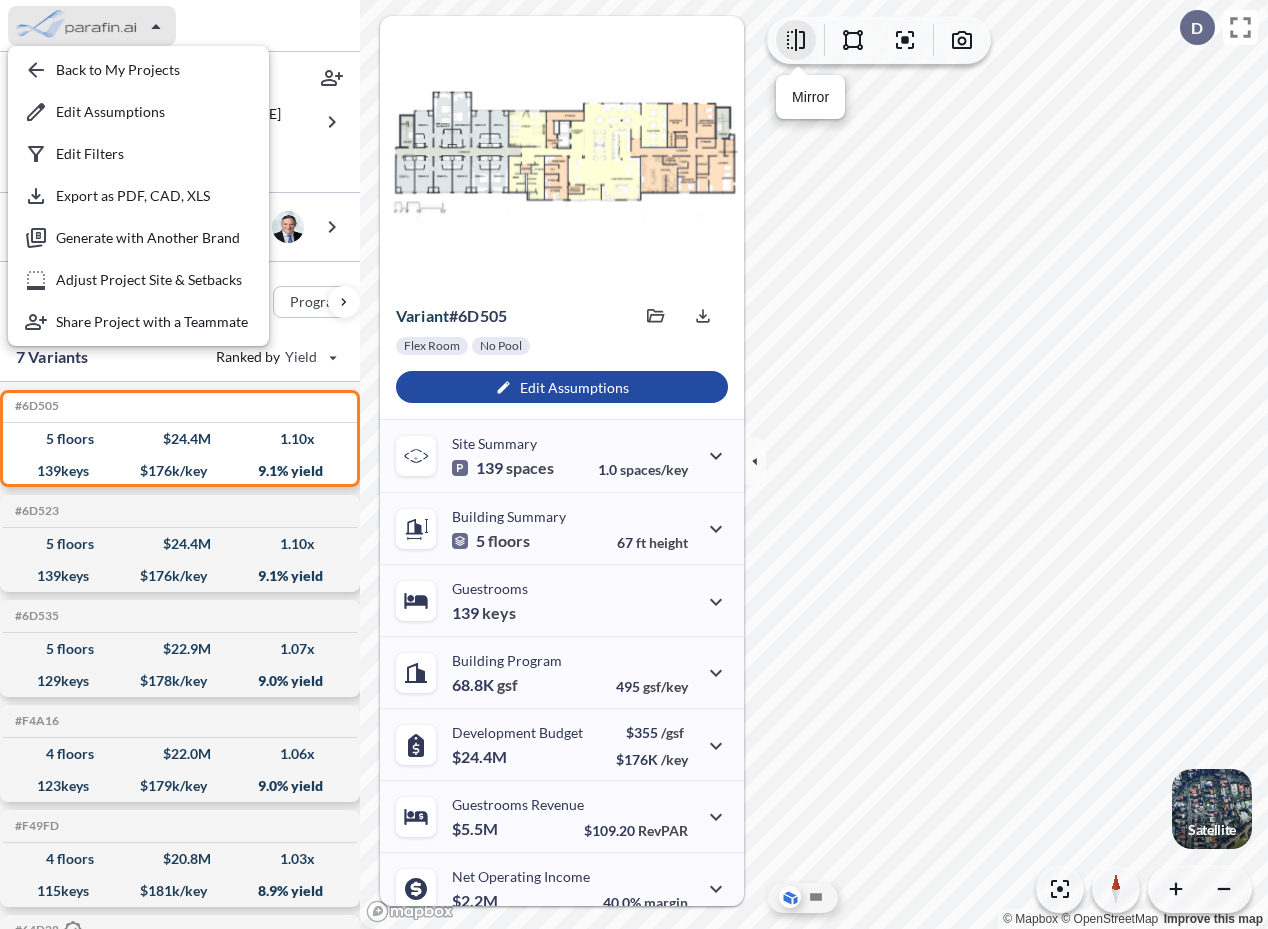 click at bounding box center [796, 40] 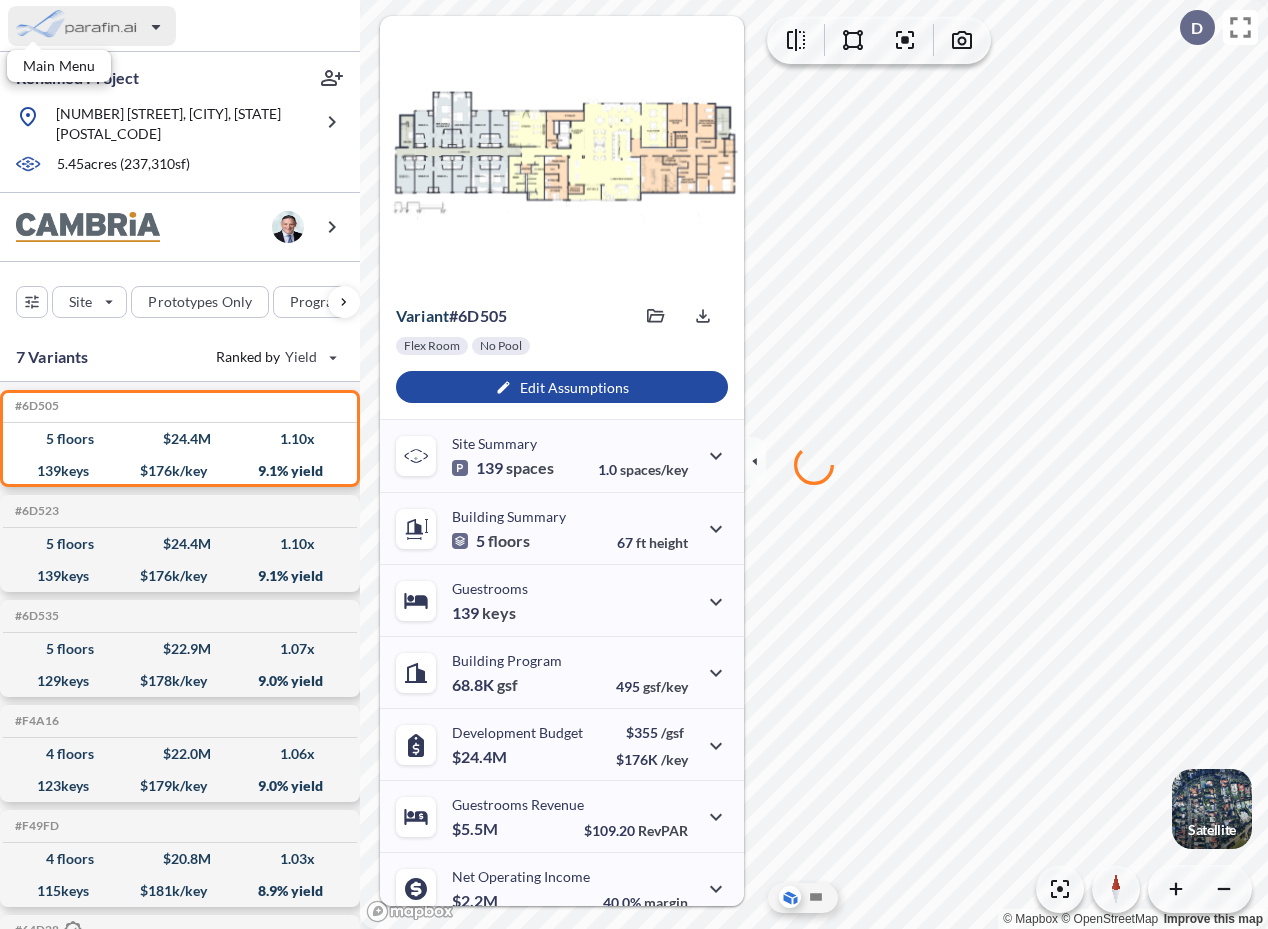 click at bounding box center (92, 26) 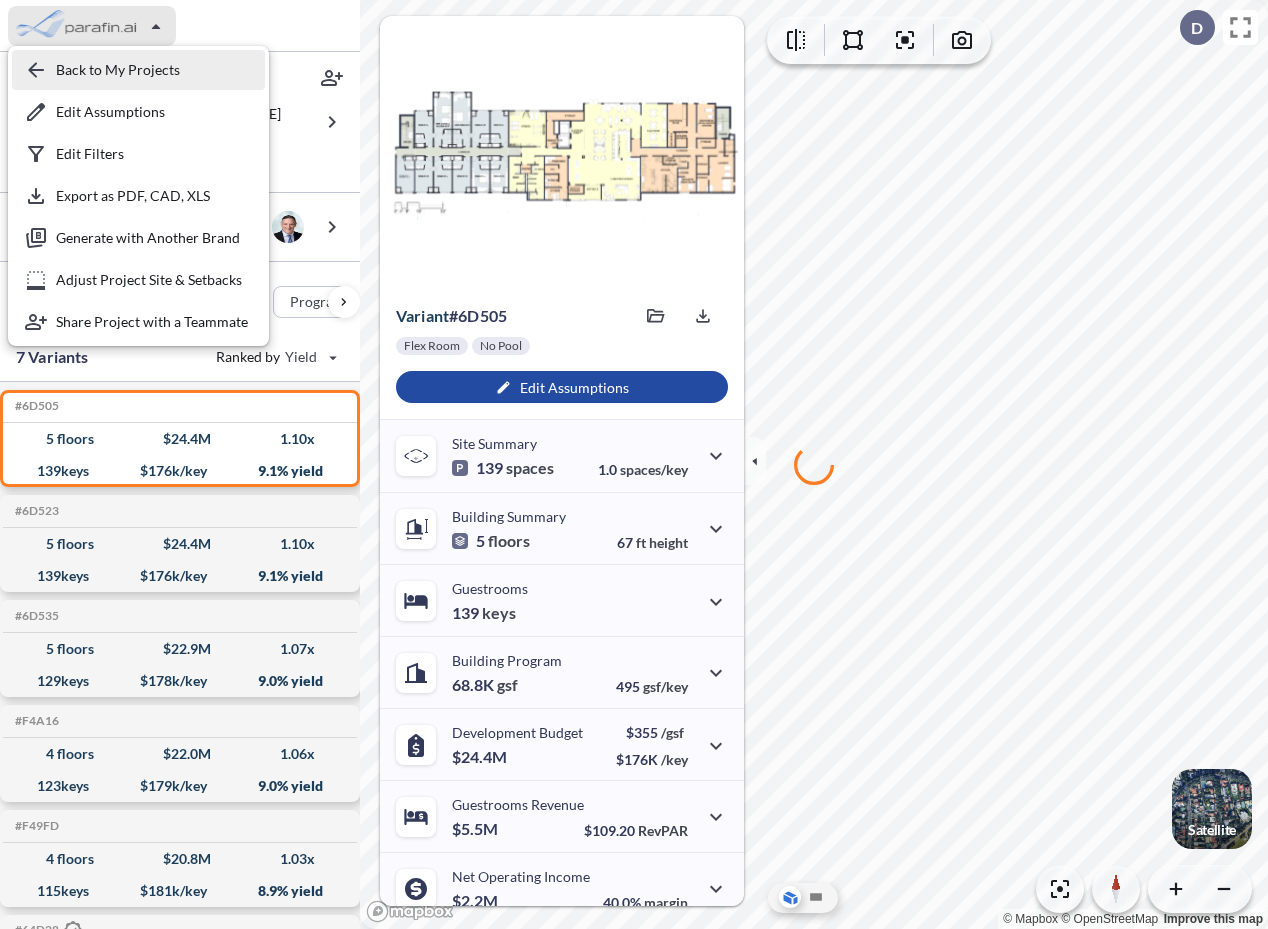 click at bounding box center [138, 70] 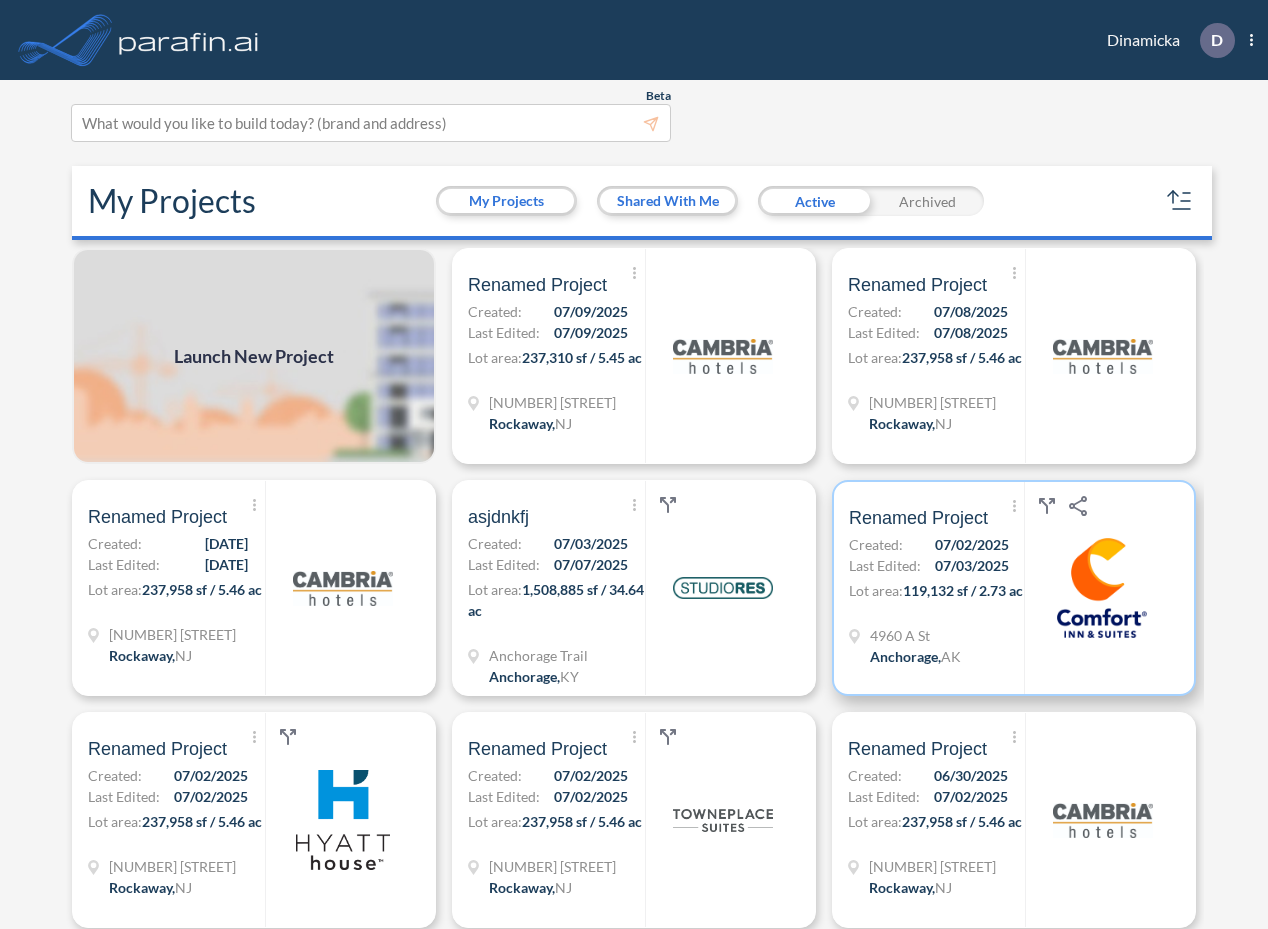 click on "Last Edited:" at bounding box center [885, 565] 